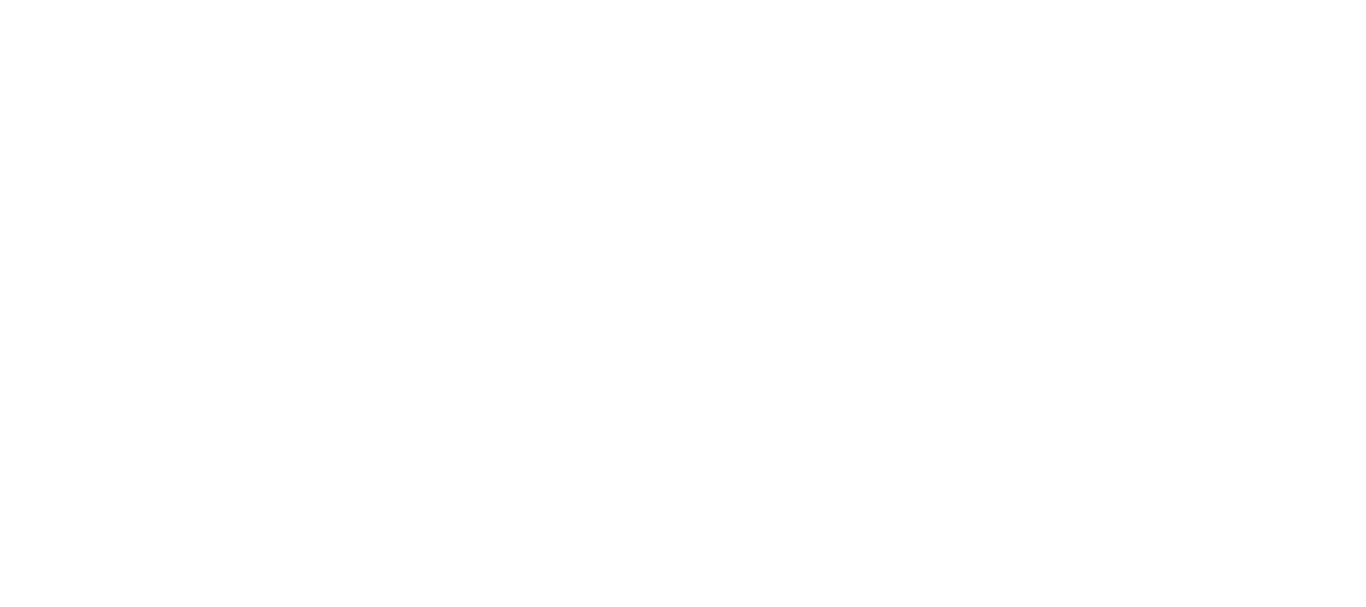 scroll, scrollTop: 0, scrollLeft: 0, axis: both 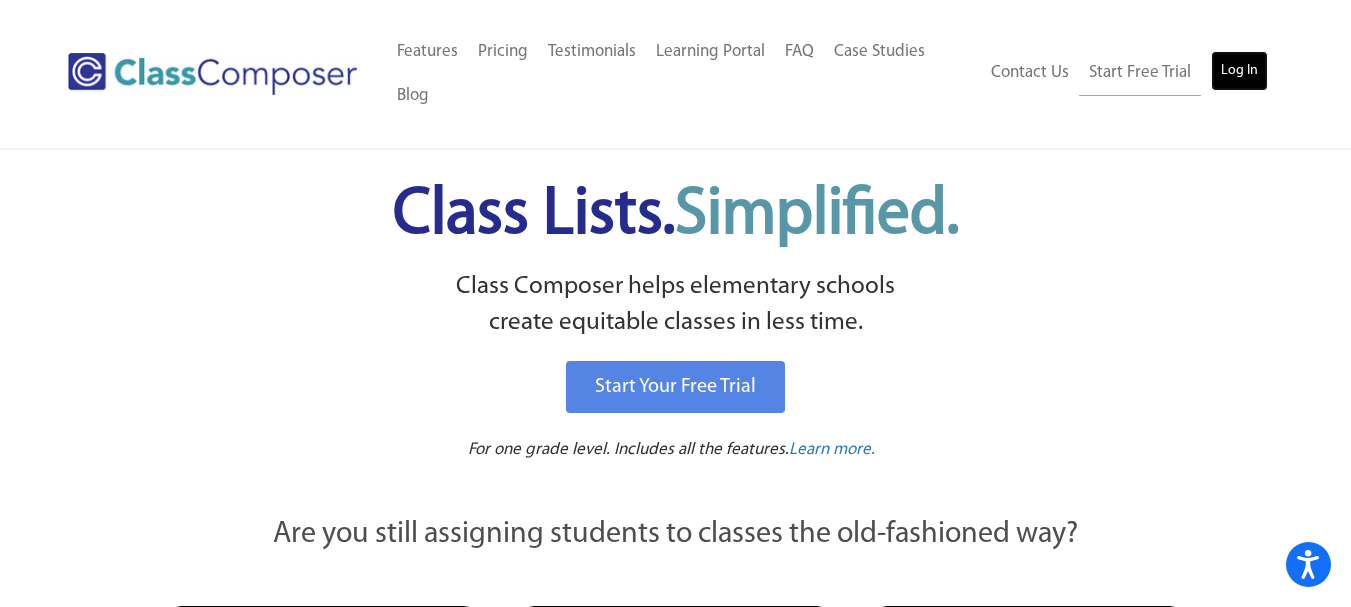 click on "Log In" at bounding box center (1239, 71) 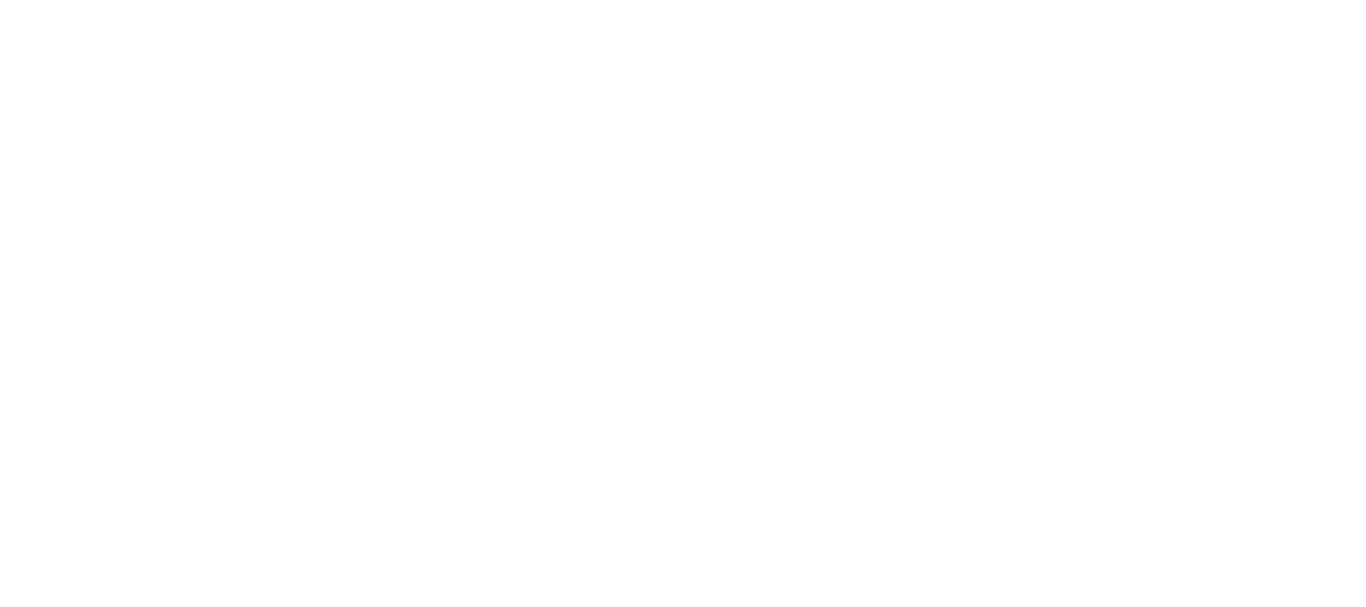 scroll, scrollTop: 0, scrollLeft: 0, axis: both 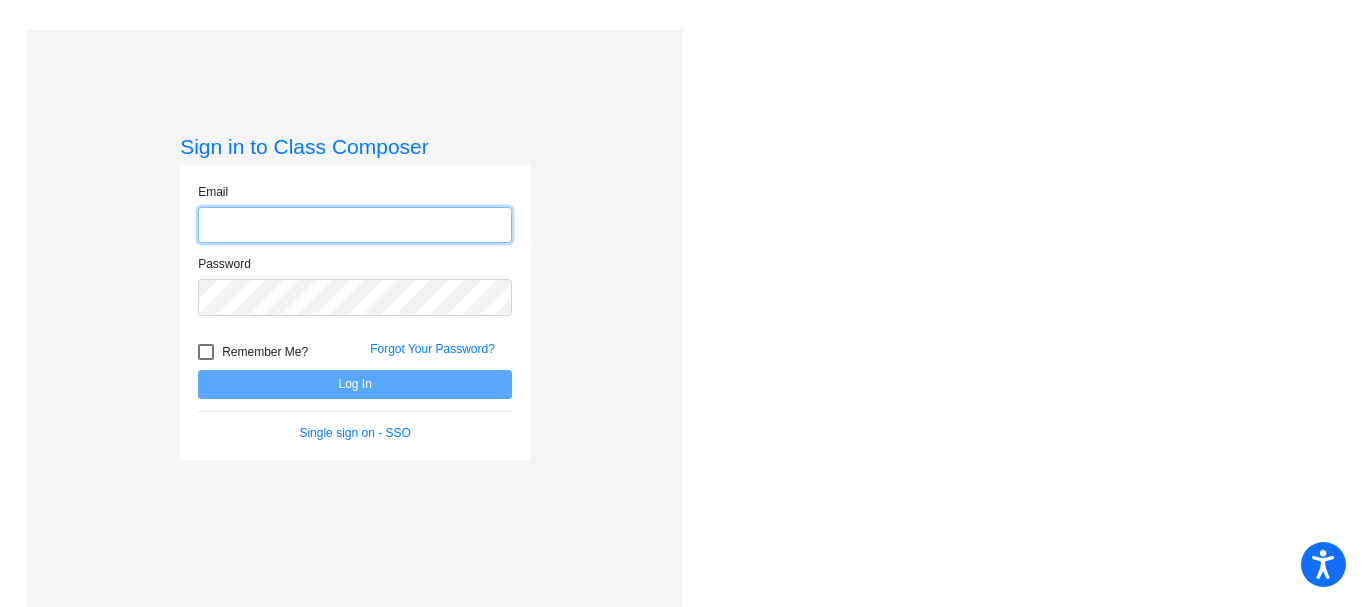 type on "annette.landry@bkwschools.org" 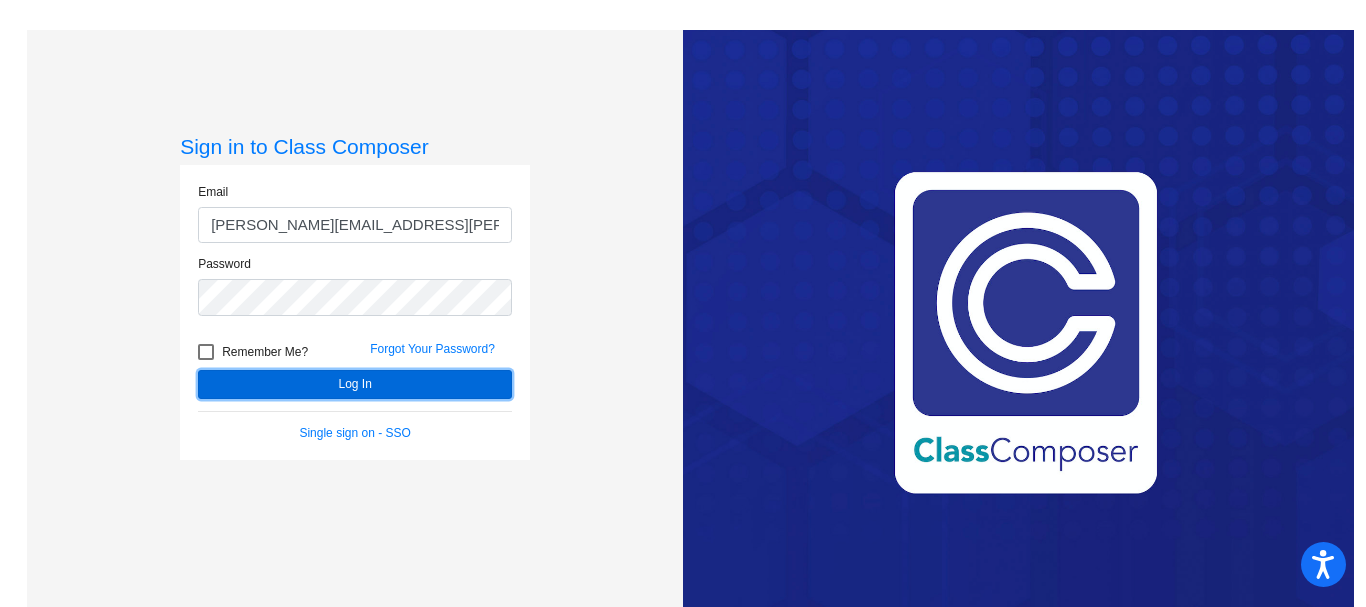 click on "Log In" 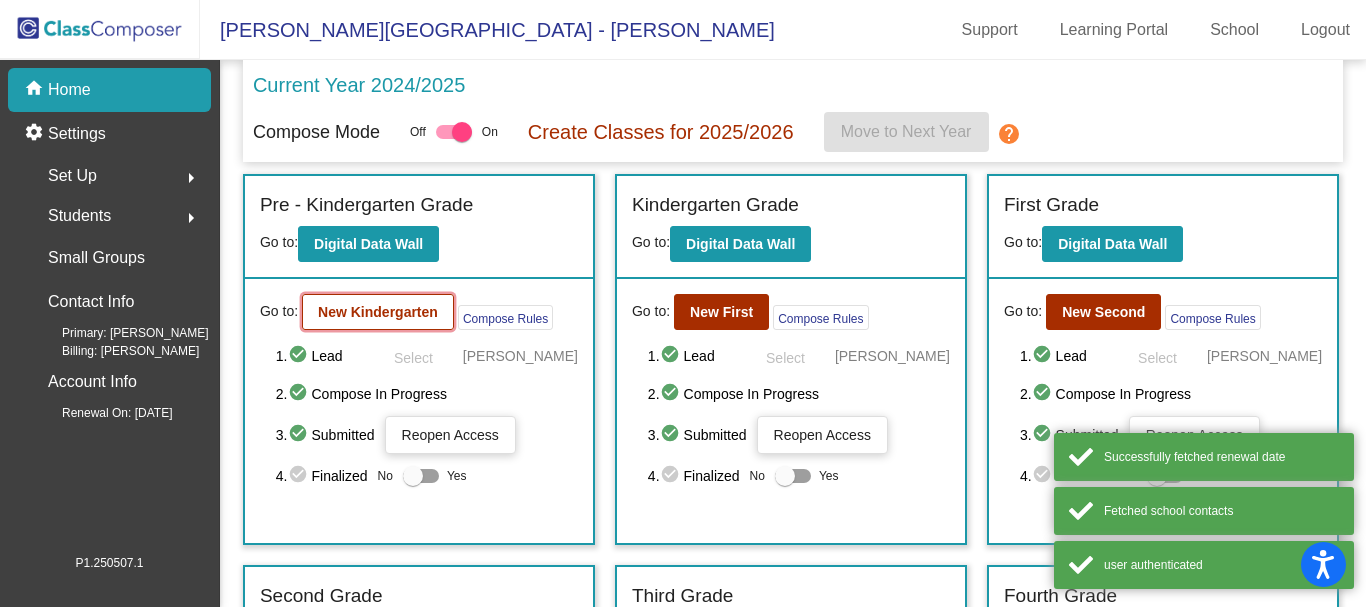 click on "New Kindergarten" 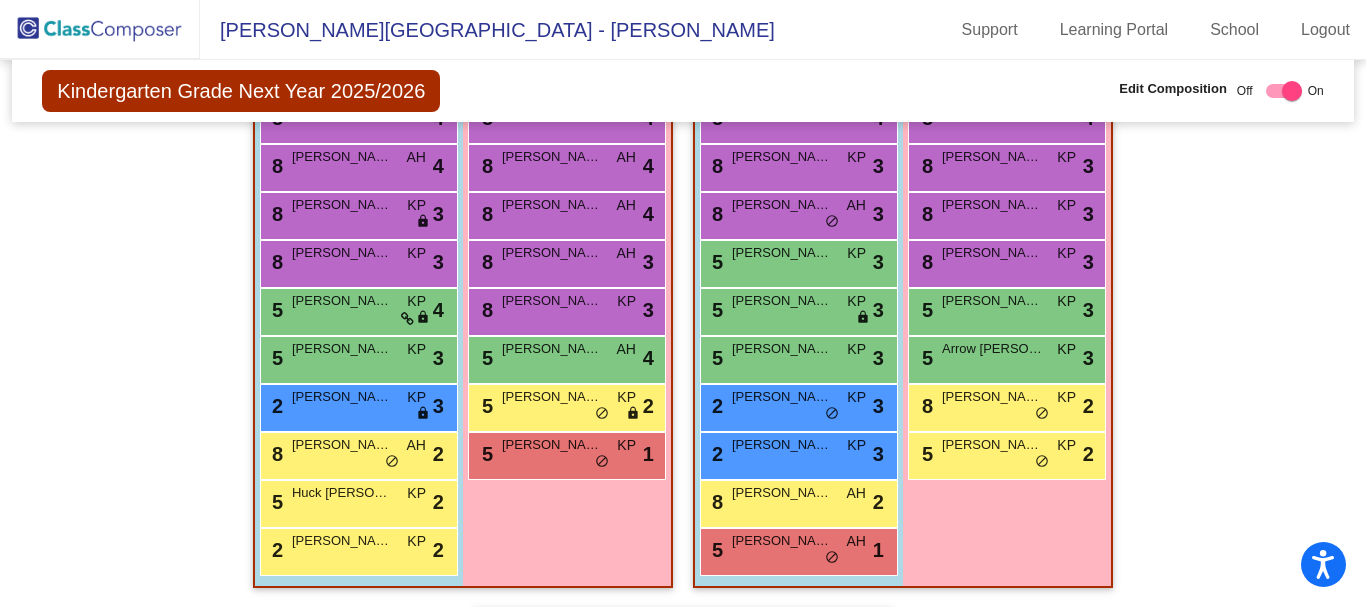 scroll, scrollTop: 496, scrollLeft: 0, axis: vertical 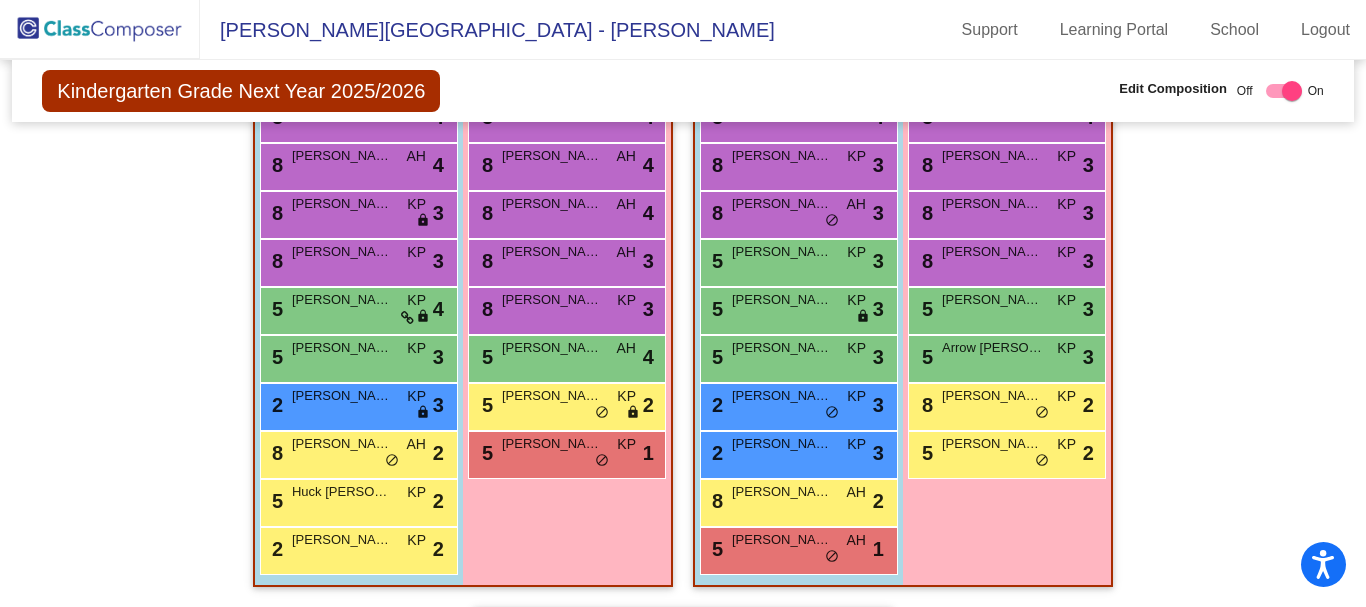 click on "5 Kellen O'Connor KP lock do_not_disturb_alt 4" at bounding box center [356, 308] 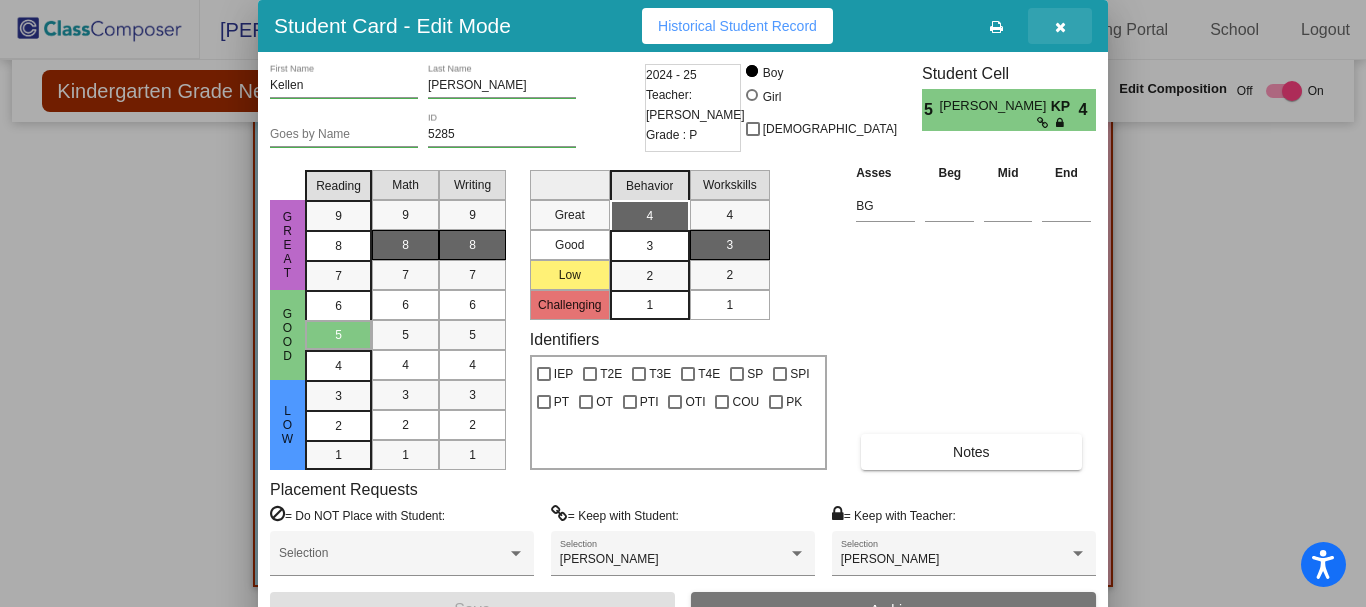 click at bounding box center [1060, 27] 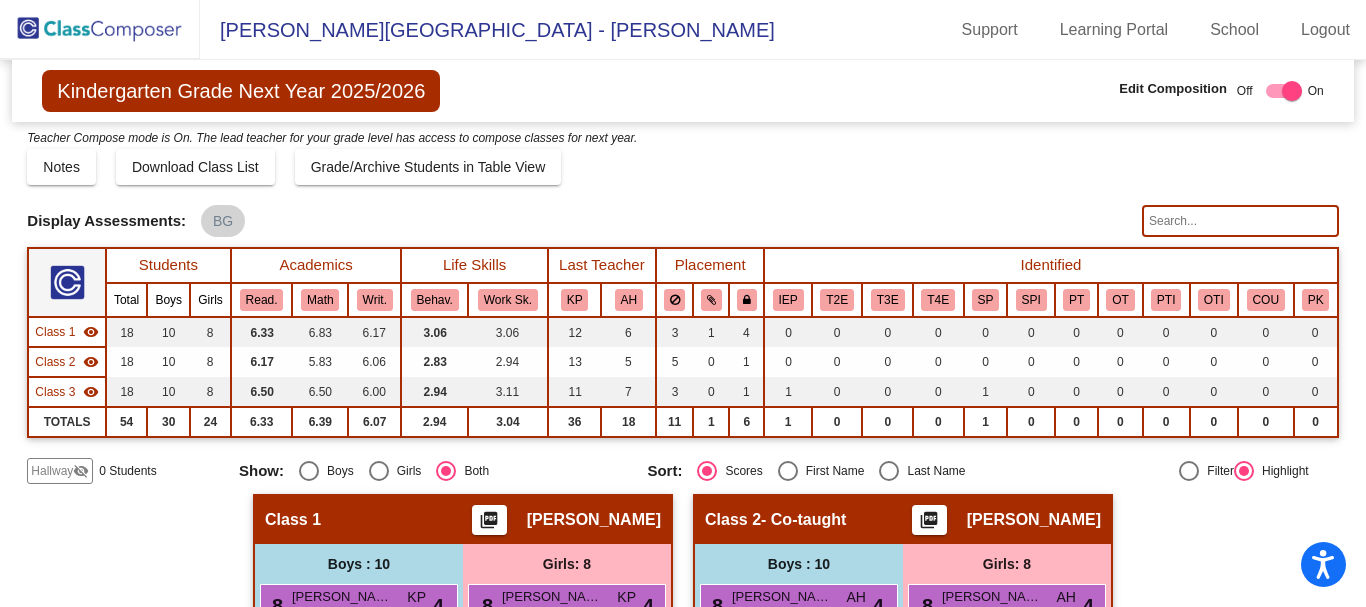 scroll, scrollTop: 0, scrollLeft: 0, axis: both 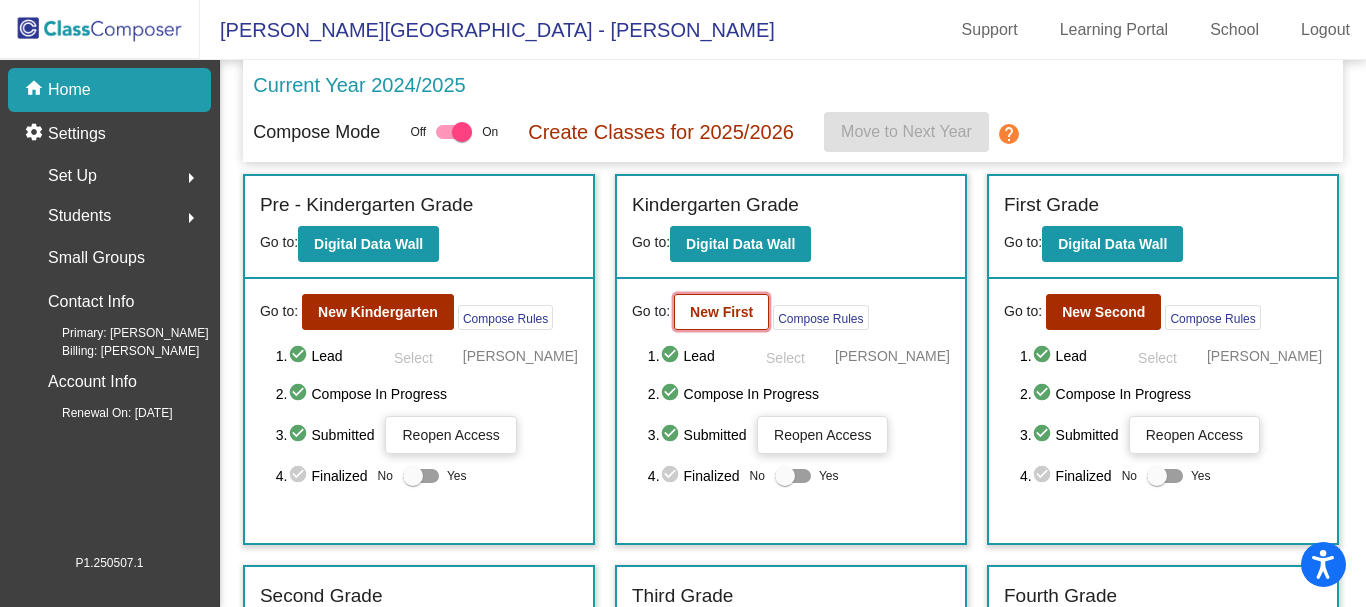click on "New First" 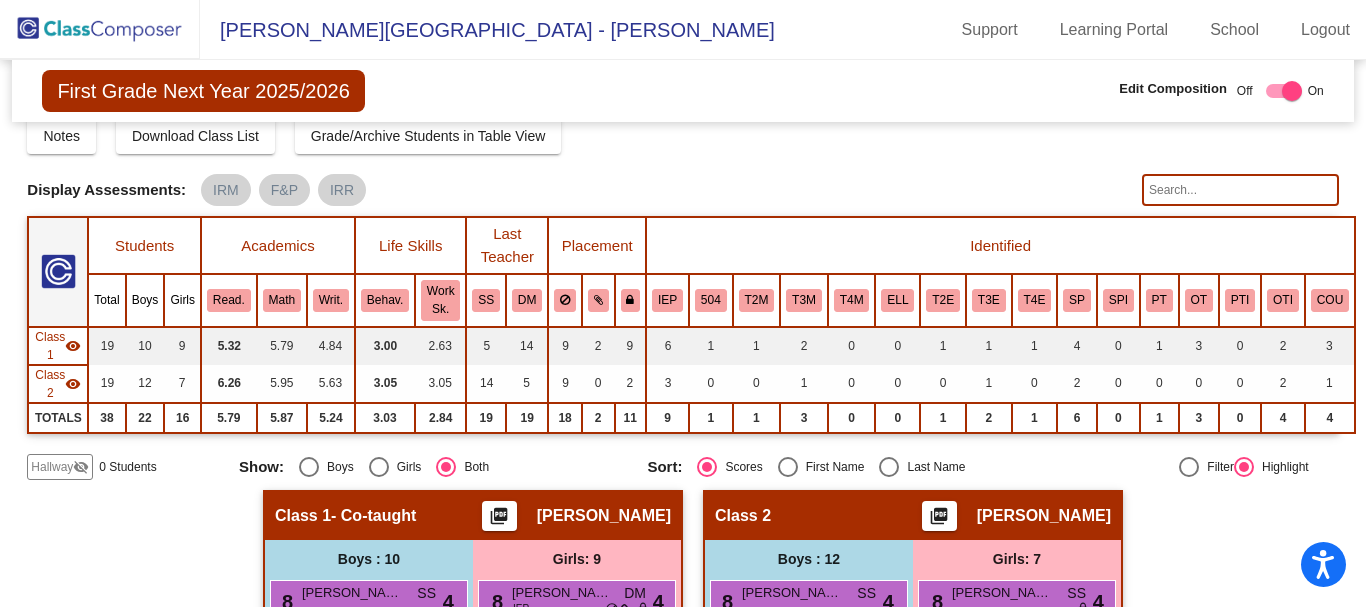 scroll, scrollTop: 0, scrollLeft: 0, axis: both 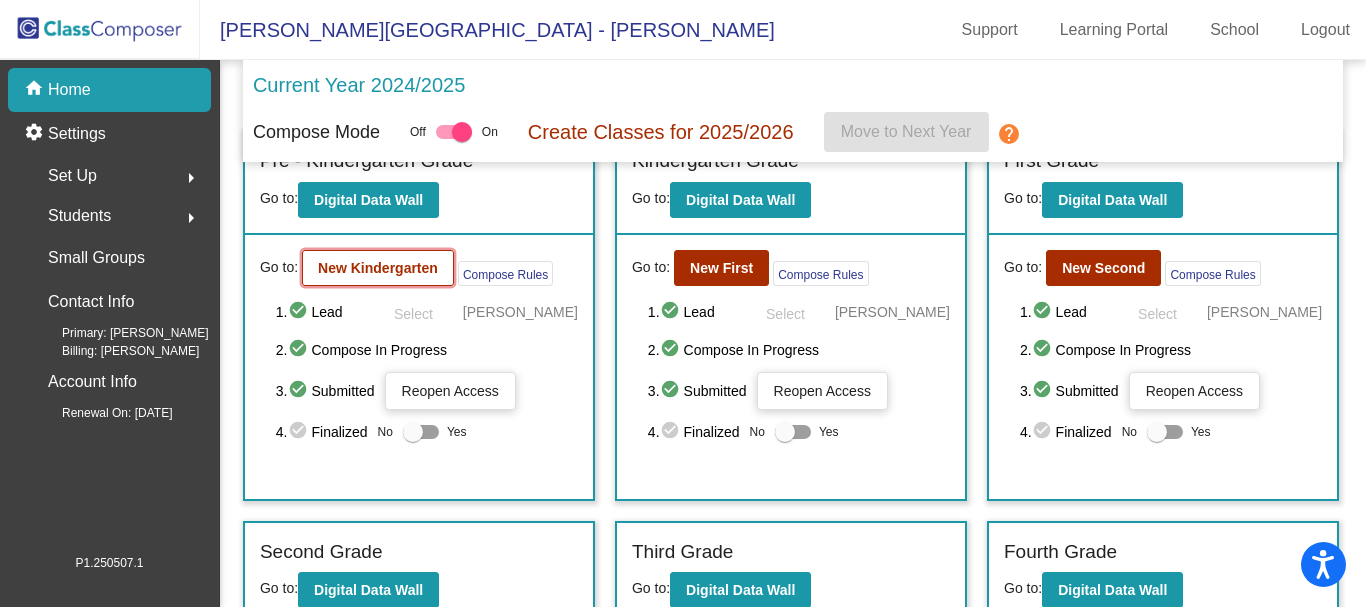 click on "New Kindergarten" 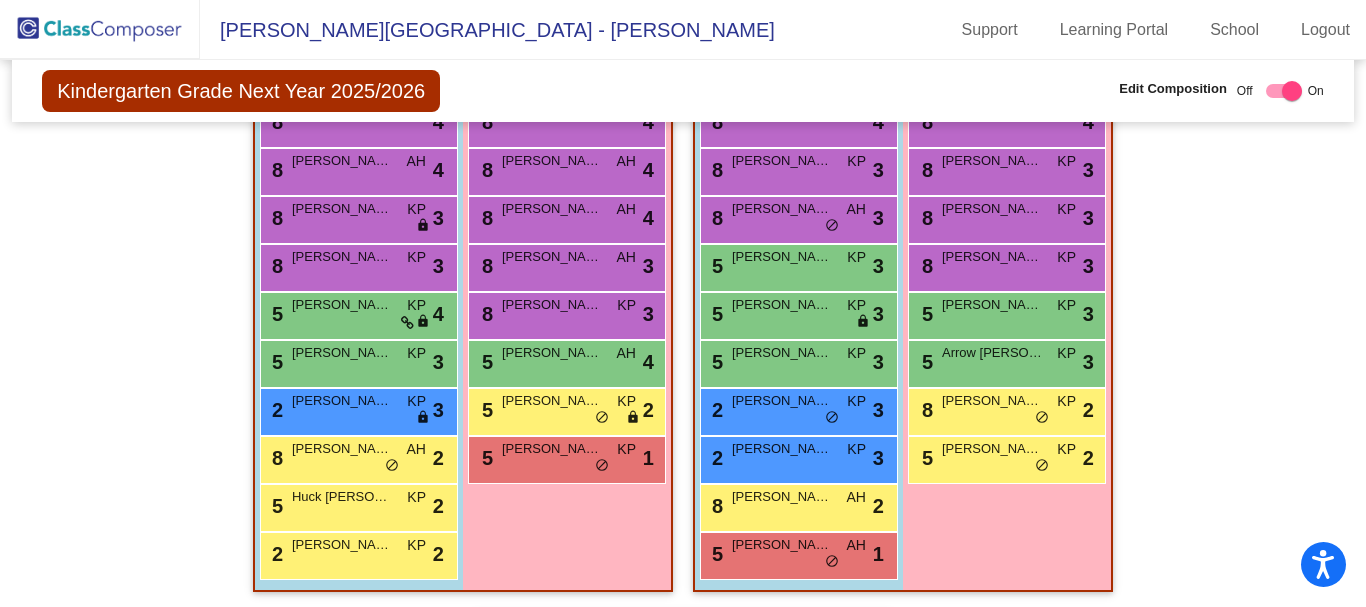 scroll, scrollTop: 520, scrollLeft: 0, axis: vertical 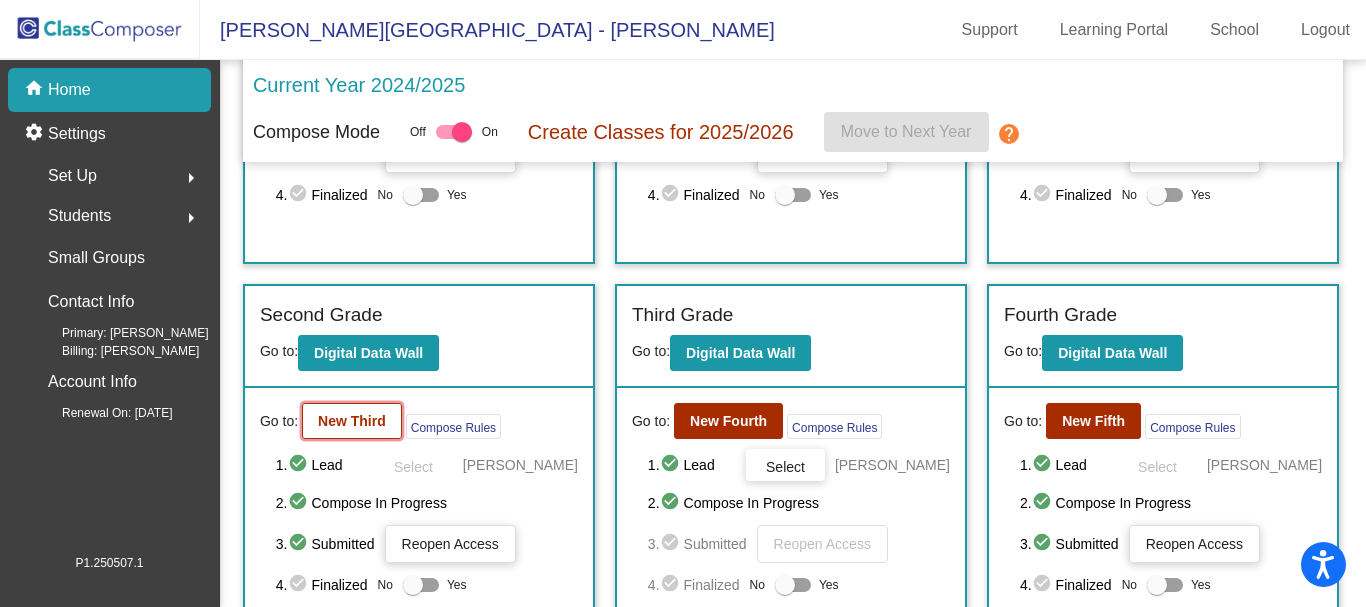 click on "New Third" 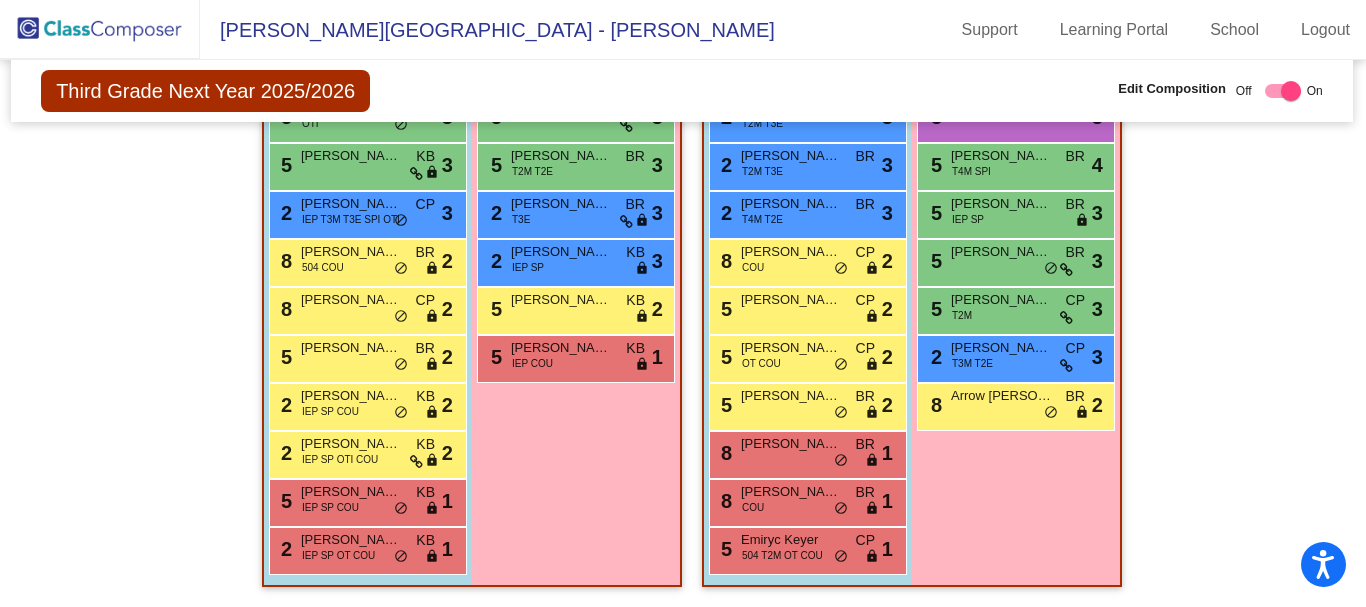 scroll, scrollTop: 654, scrollLeft: 0, axis: vertical 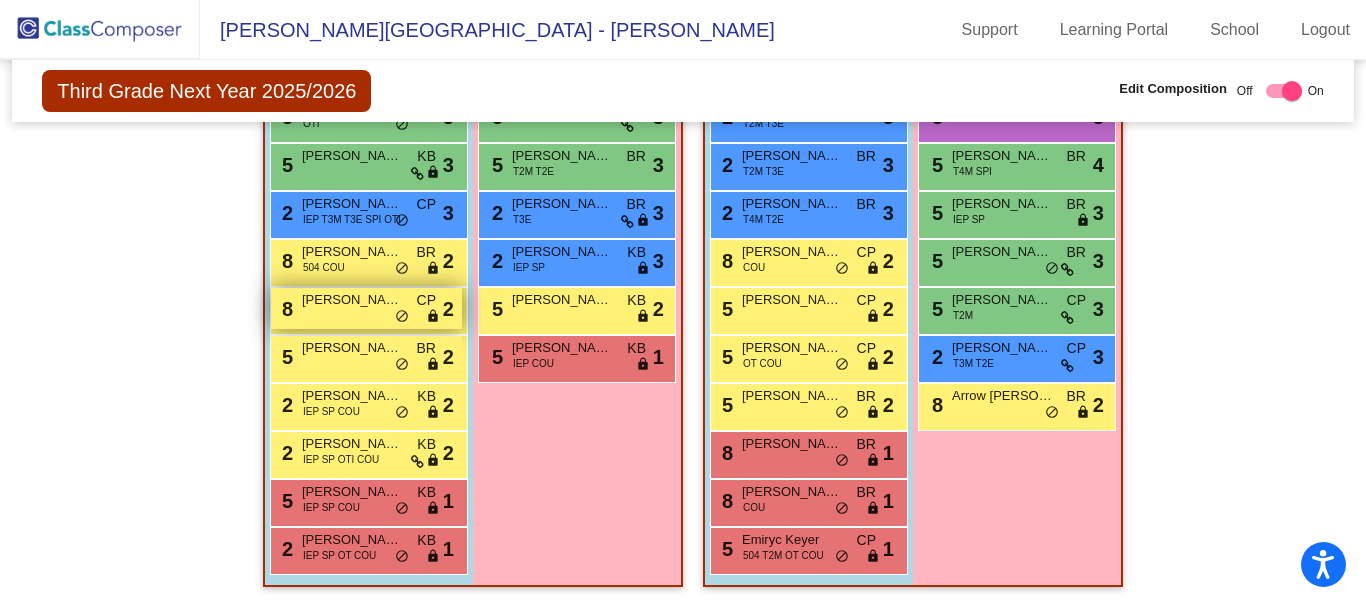 click on "8 Pierce Zayacheck CP lock do_not_disturb_alt 2" at bounding box center [366, 308] 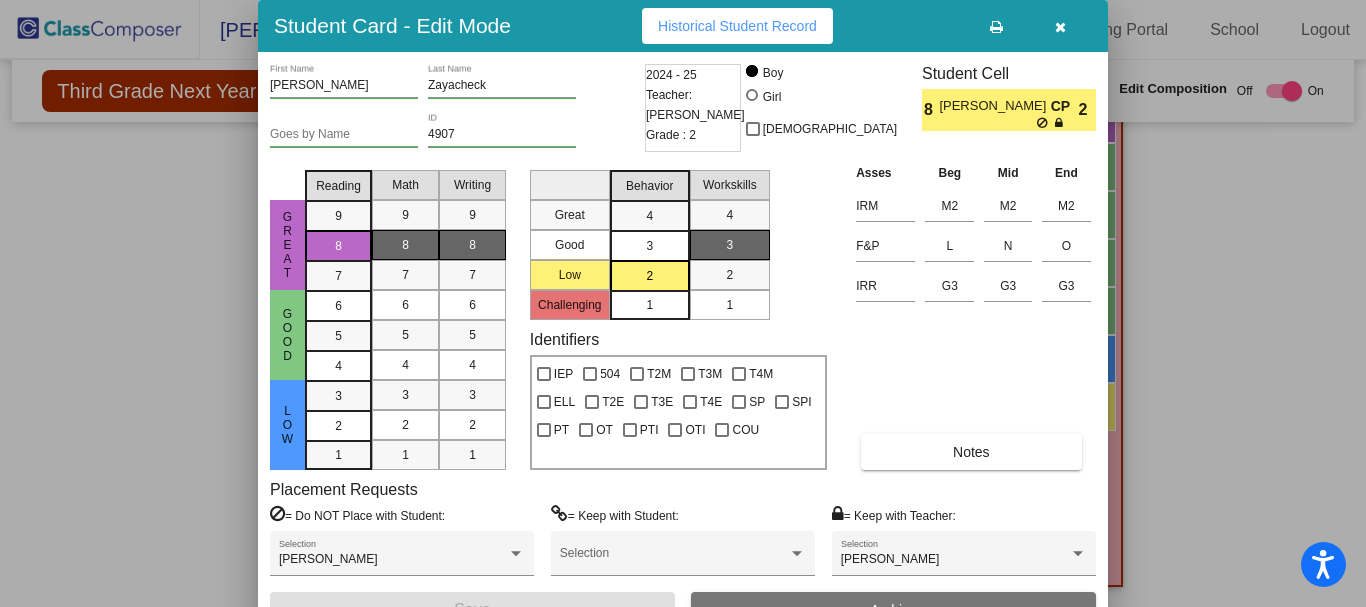 click at bounding box center (1060, 27) 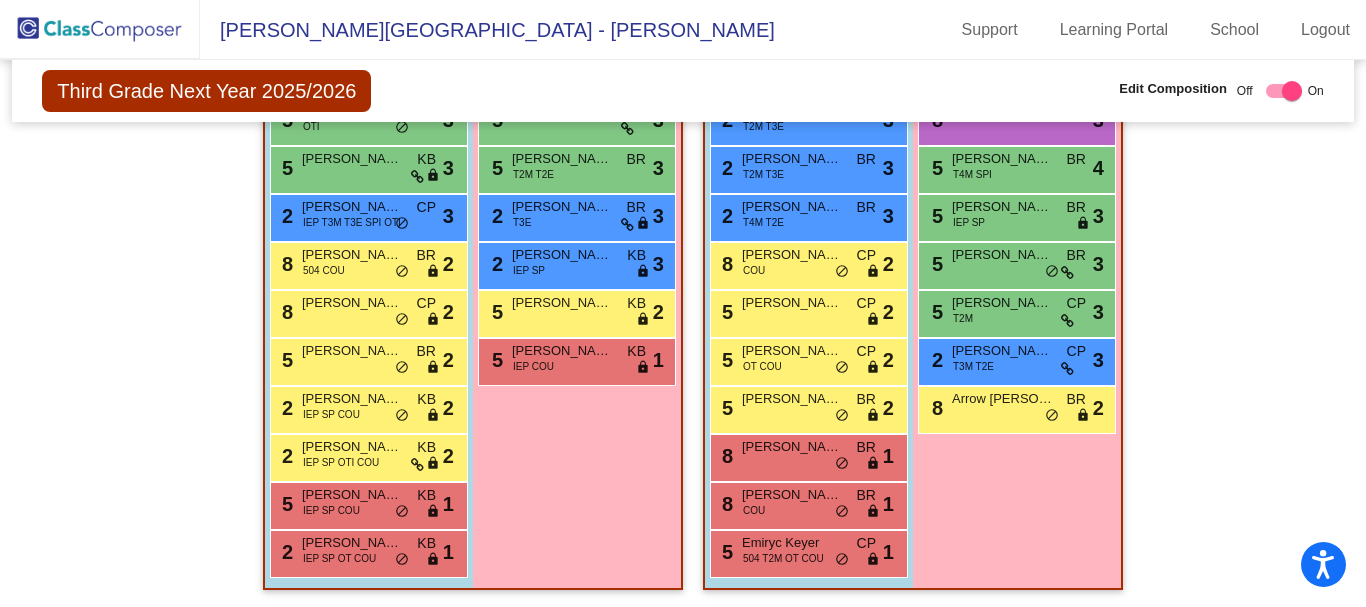 scroll, scrollTop: 654, scrollLeft: 0, axis: vertical 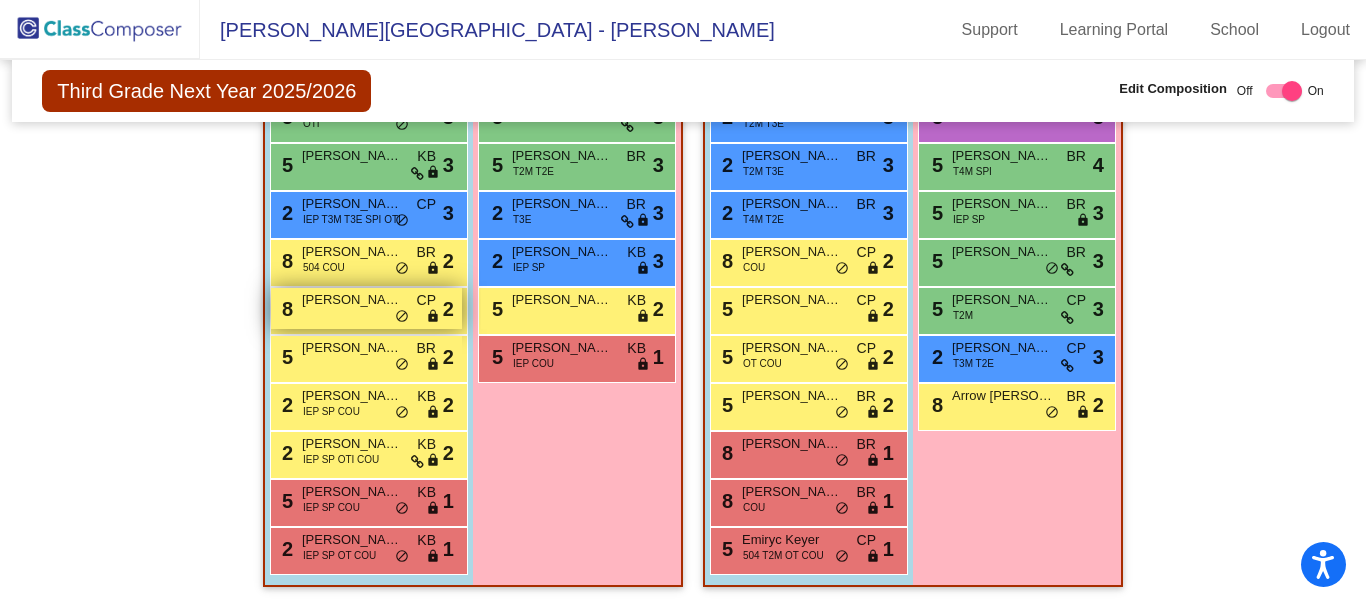 click on "8 Pierce Zayacheck CP lock do_not_disturb_alt 2" at bounding box center [366, 308] 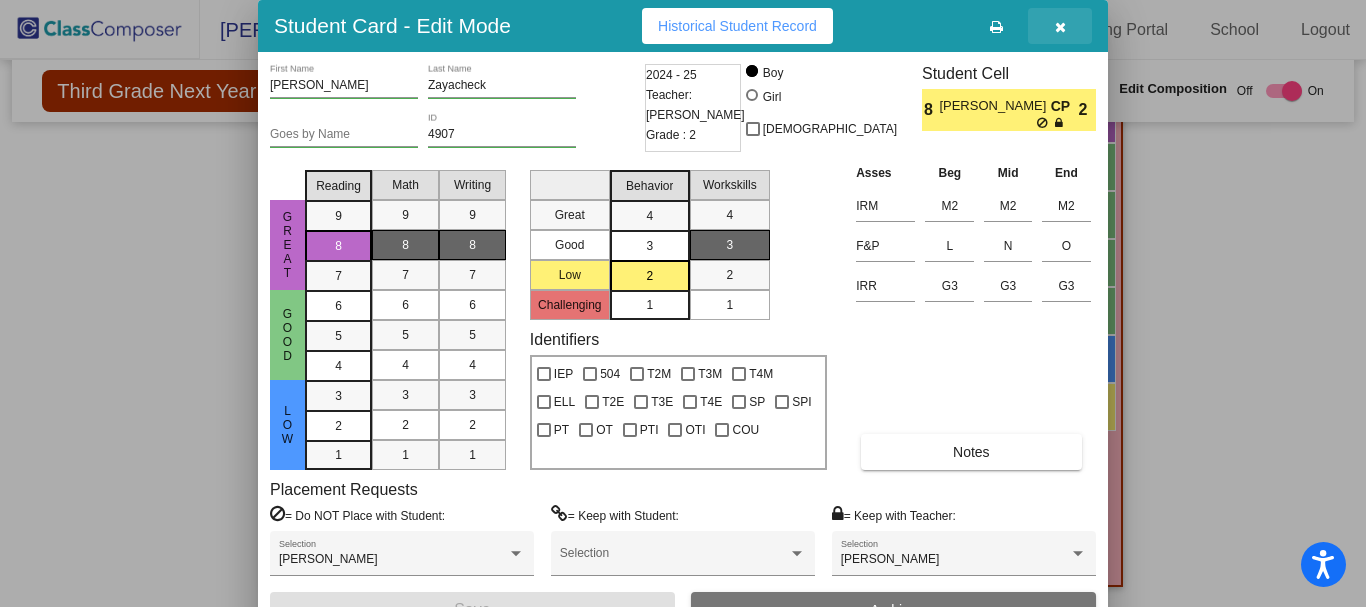 click at bounding box center [1060, 27] 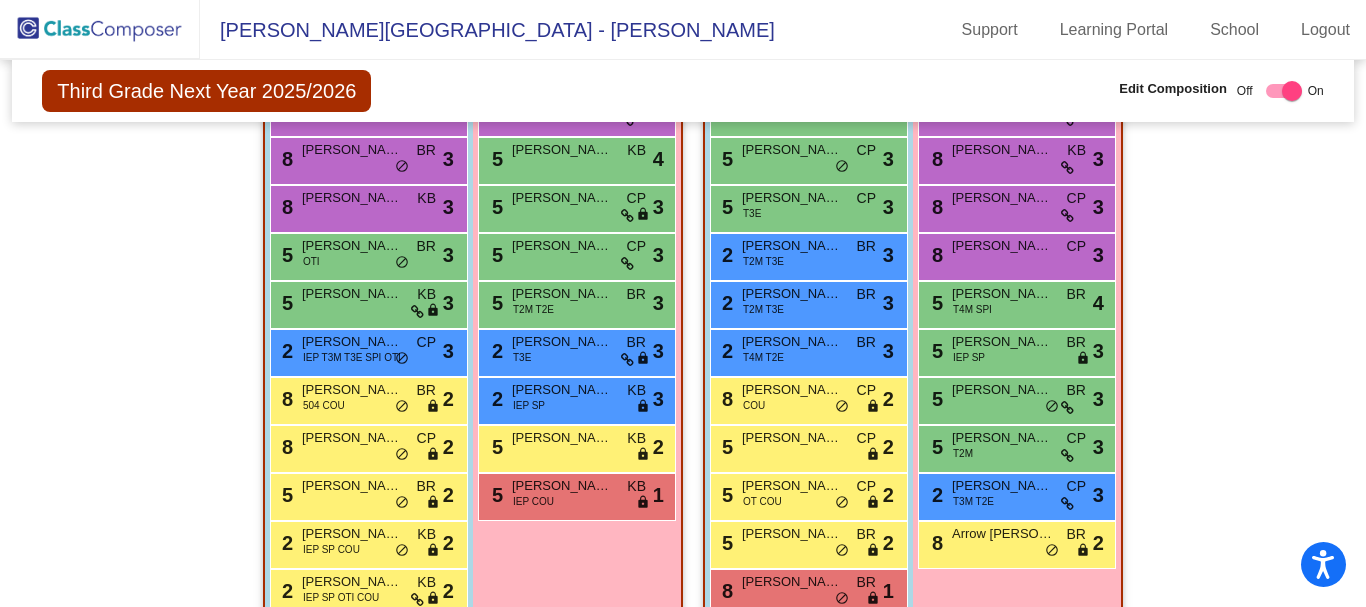 scroll, scrollTop: 507, scrollLeft: 0, axis: vertical 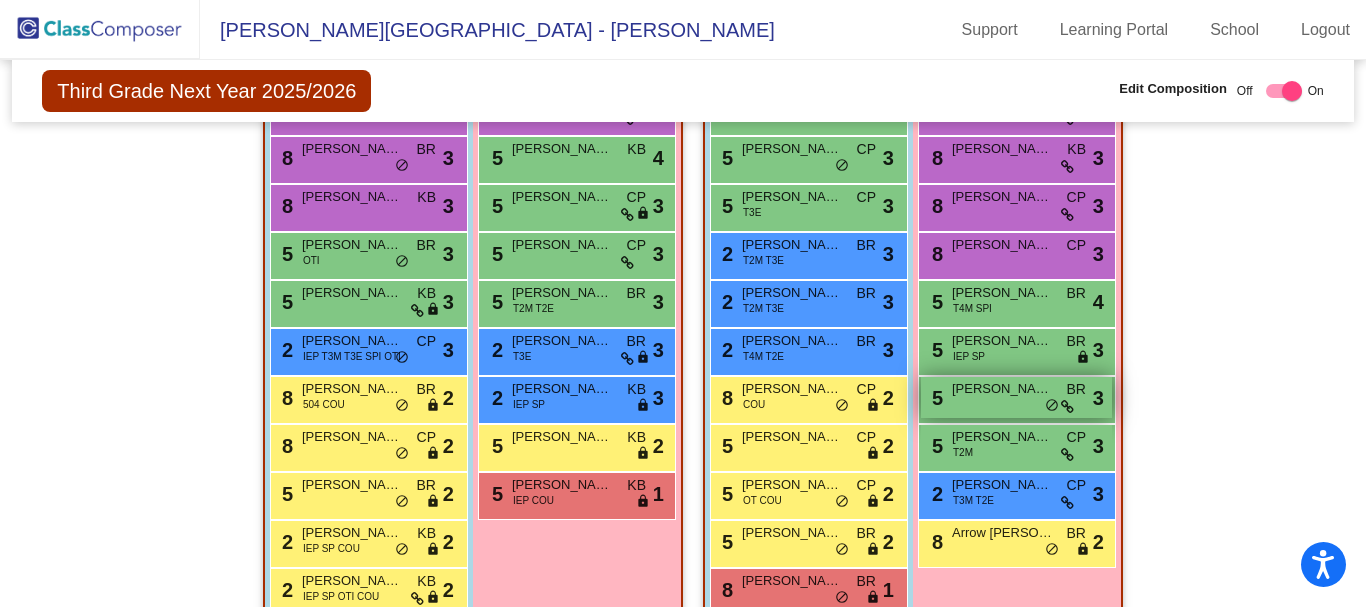 click on "5 Lana Empie BR lock do_not_disturb_alt 3" at bounding box center [1016, 397] 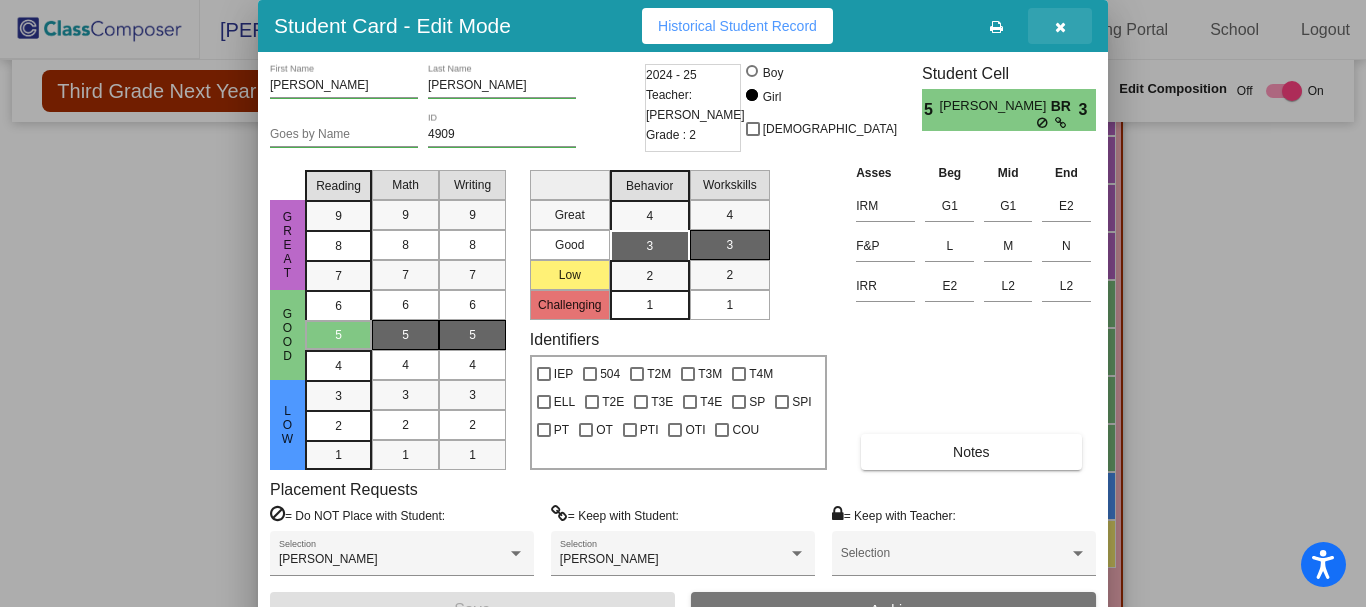 click at bounding box center [1060, 27] 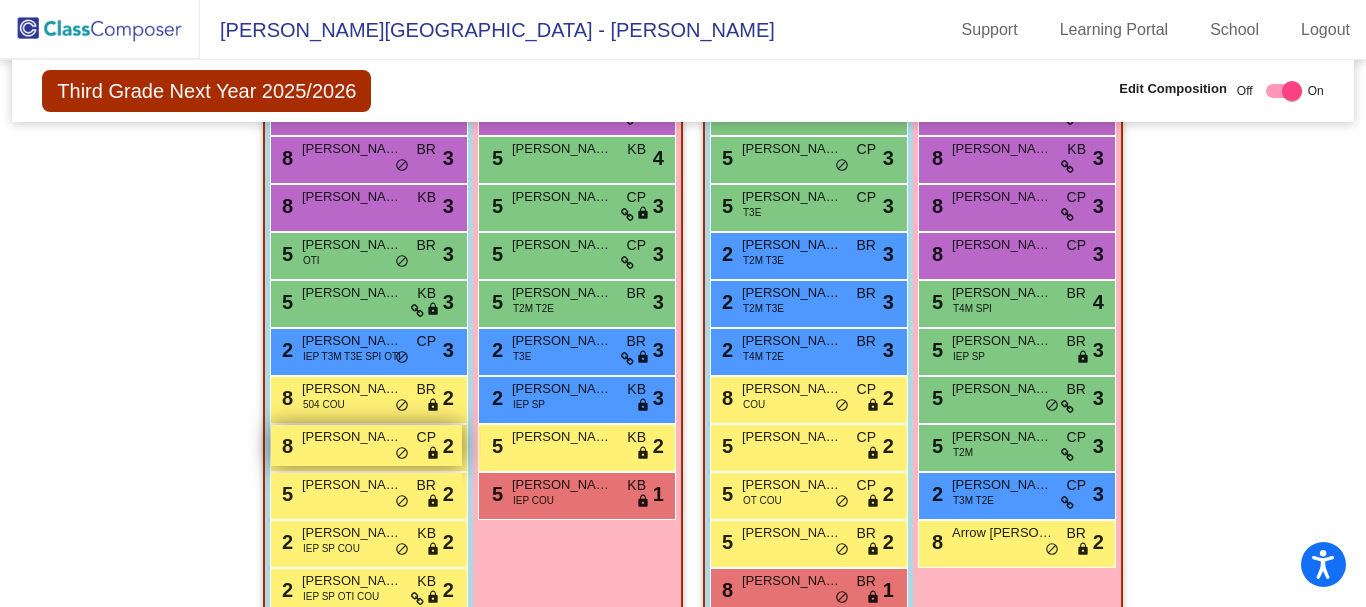 click on "Pierce Zayacheck" at bounding box center (352, 437) 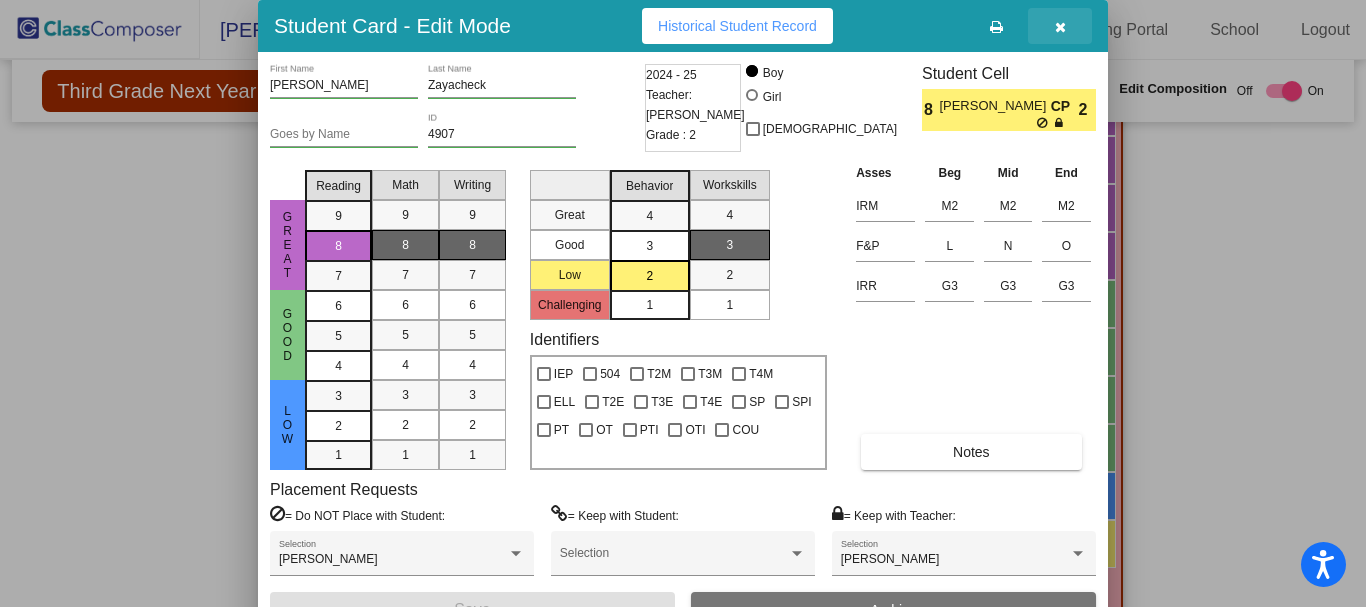 click at bounding box center (1060, 27) 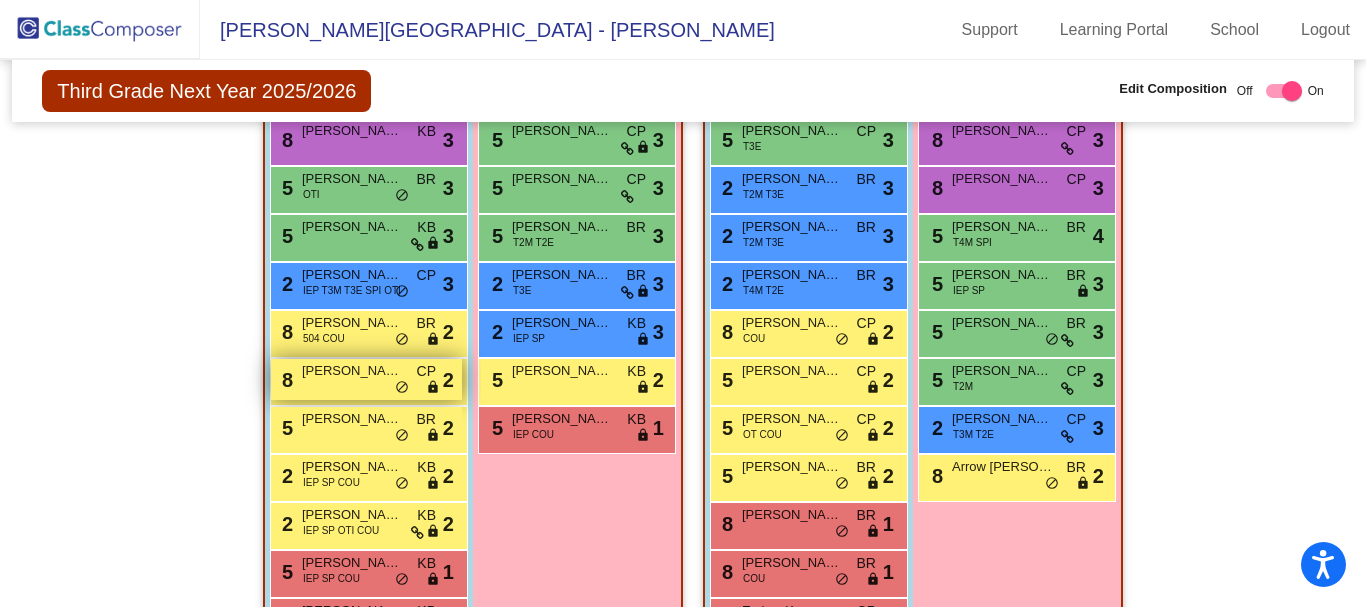 scroll, scrollTop: 583, scrollLeft: 0, axis: vertical 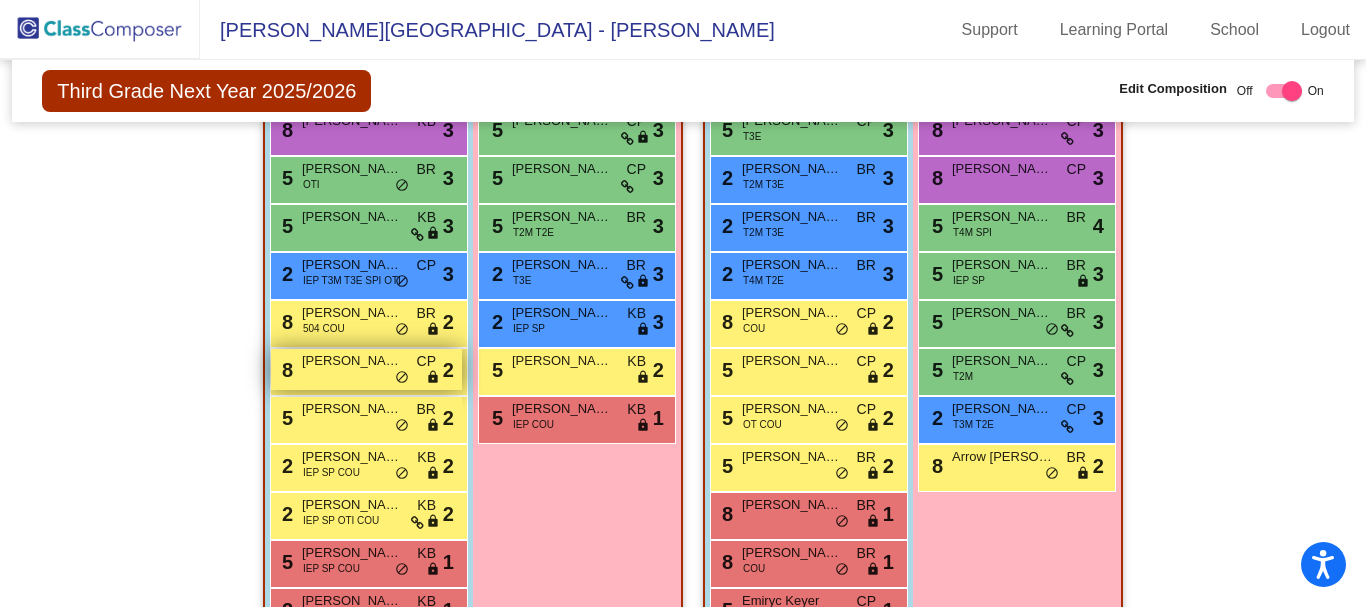 click on "Pierce Zayacheck" at bounding box center (352, 361) 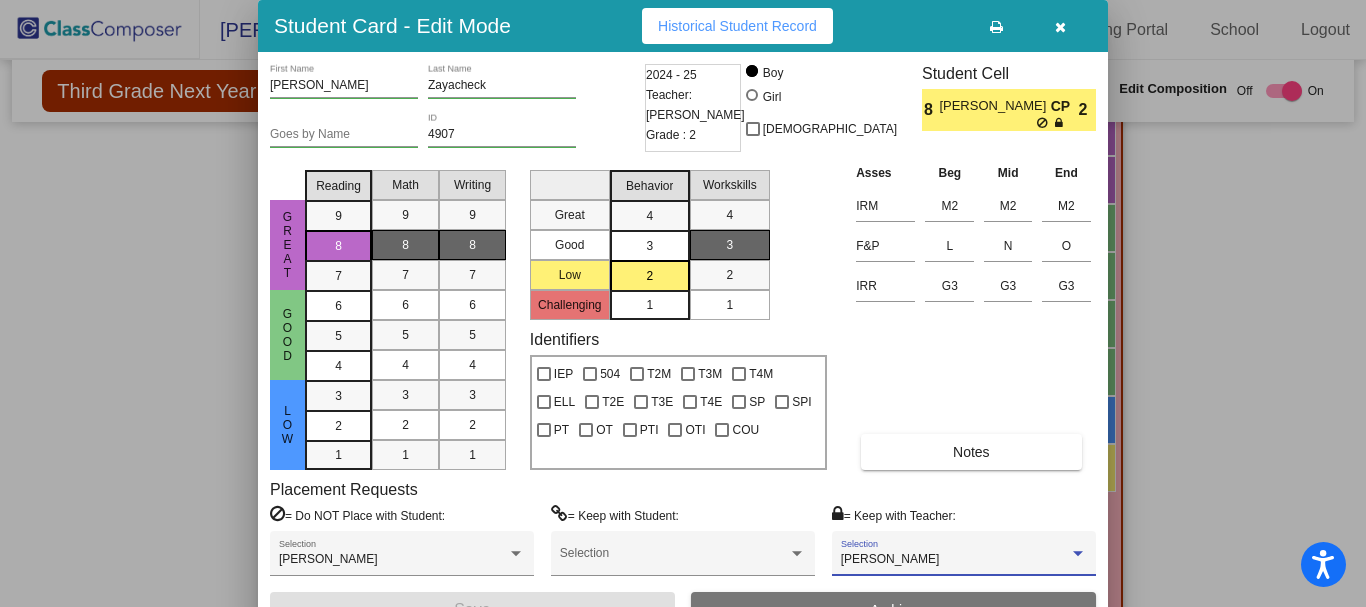 click at bounding box center [1078, 553] 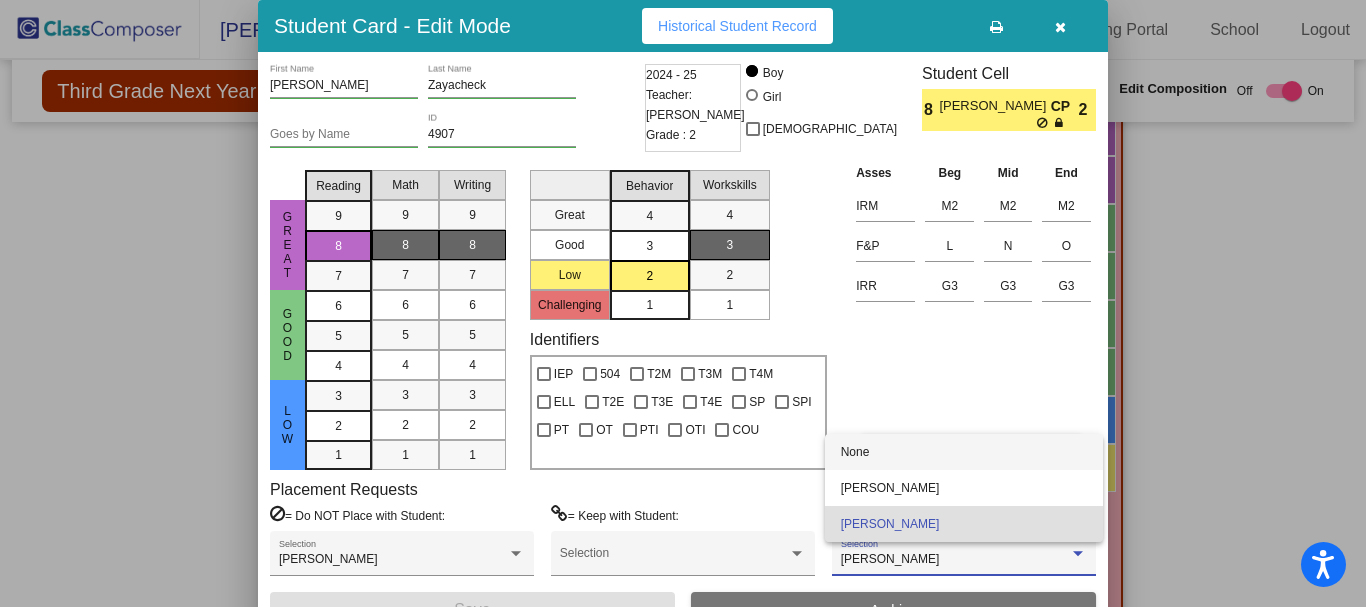click on "None" at bounding box center [964, 452] 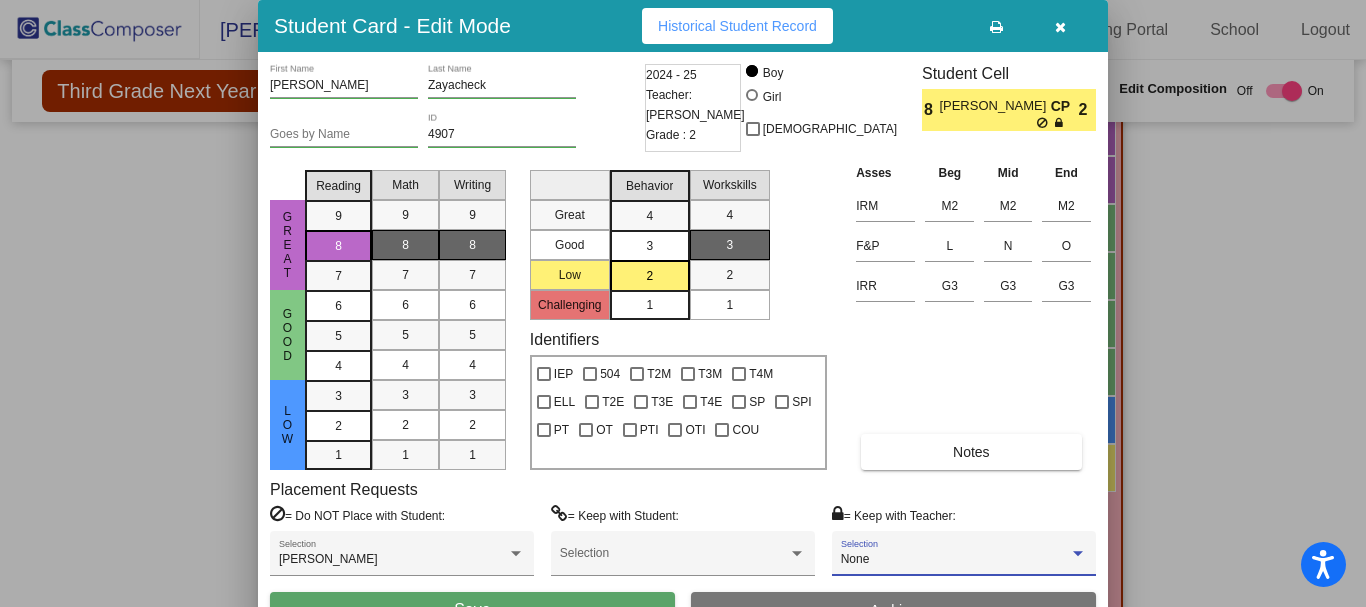 click on "Save" at bounding box center [472, 610] 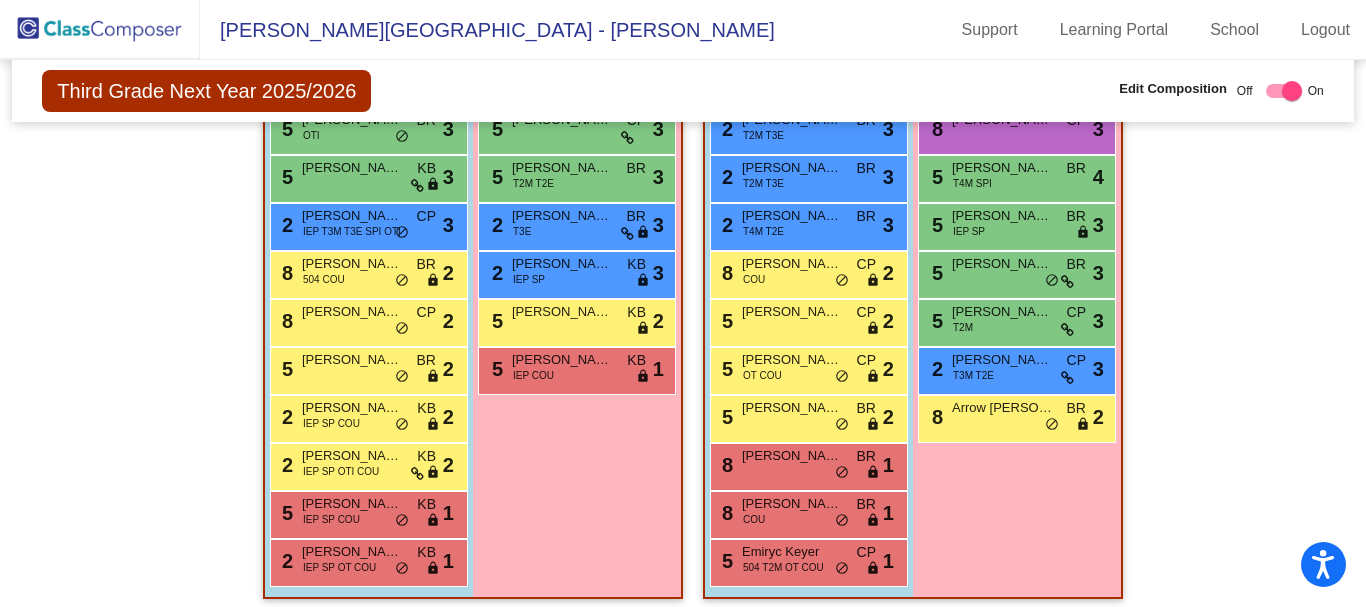 scroll, scrollTop: 633, scrollLeft: 0, axis: vertical 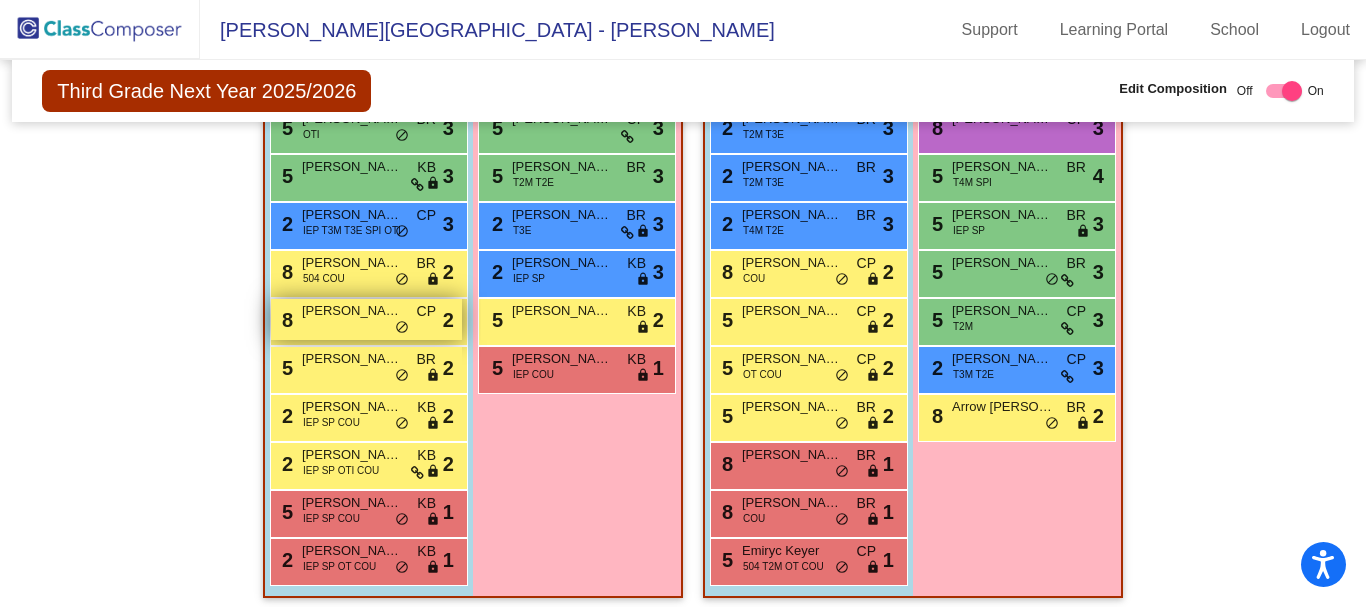 click on "8 Pierce Zayacheck CP lock do_not_disturb_alt 2" at bounding box center [366, 319] 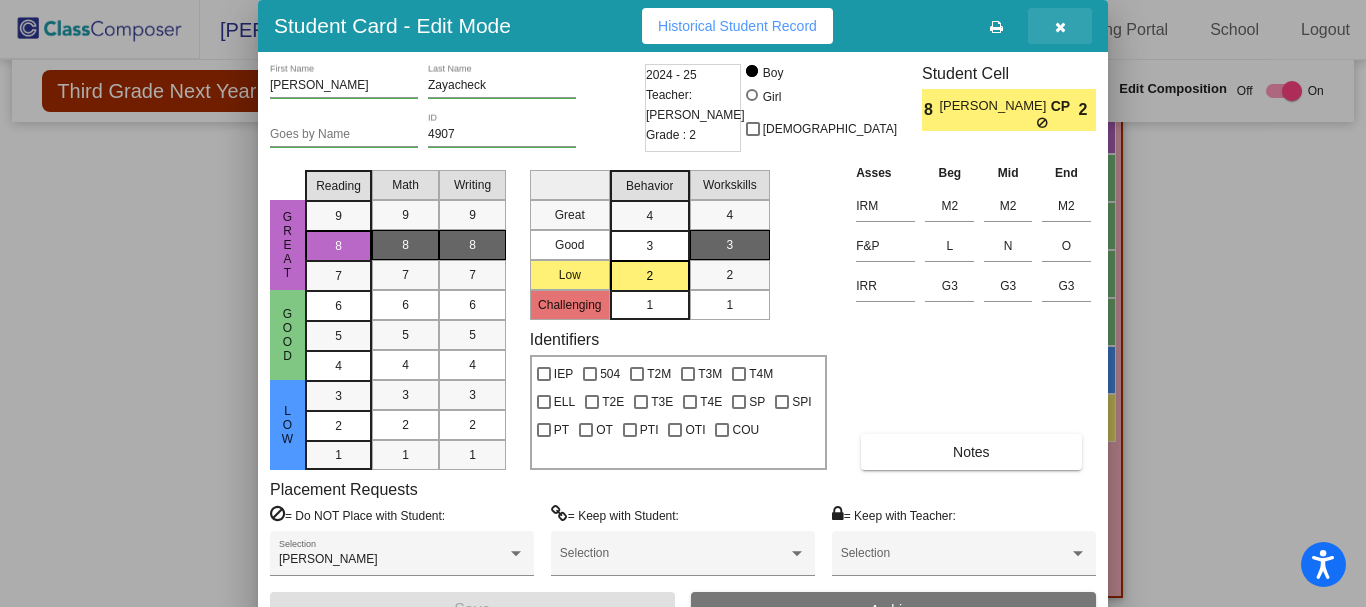 click at bounding box center (1060, 27) 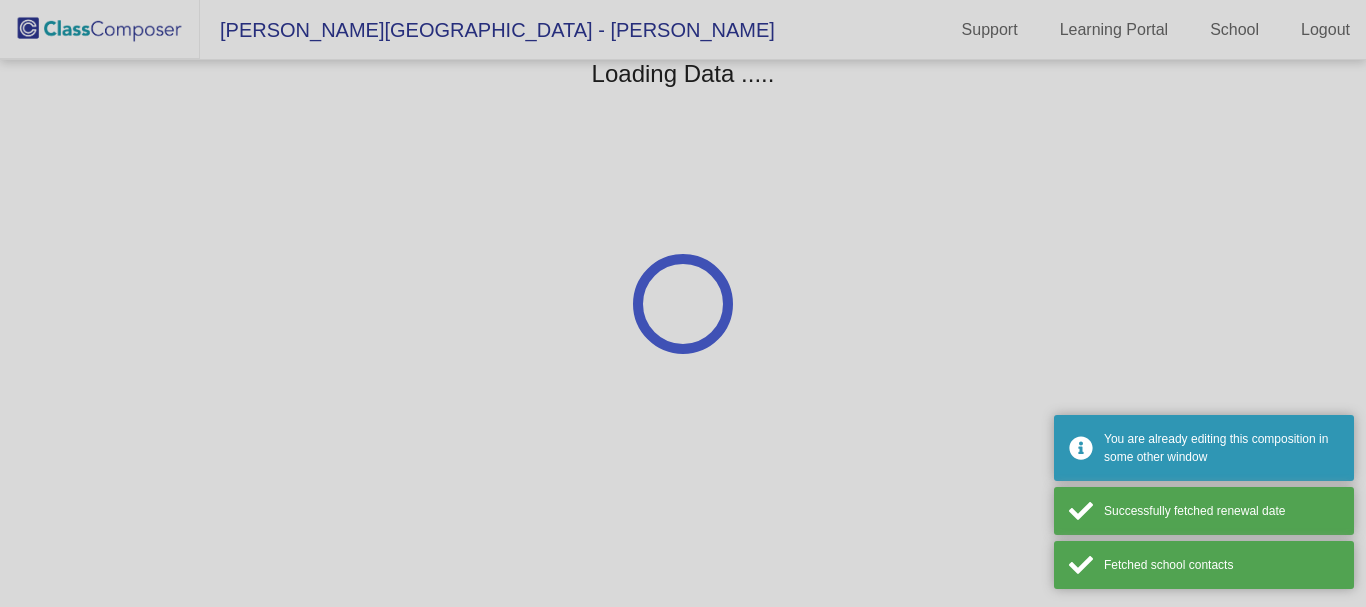 scroll, scrollTop: 0, scrollLeft: 0, axis: both 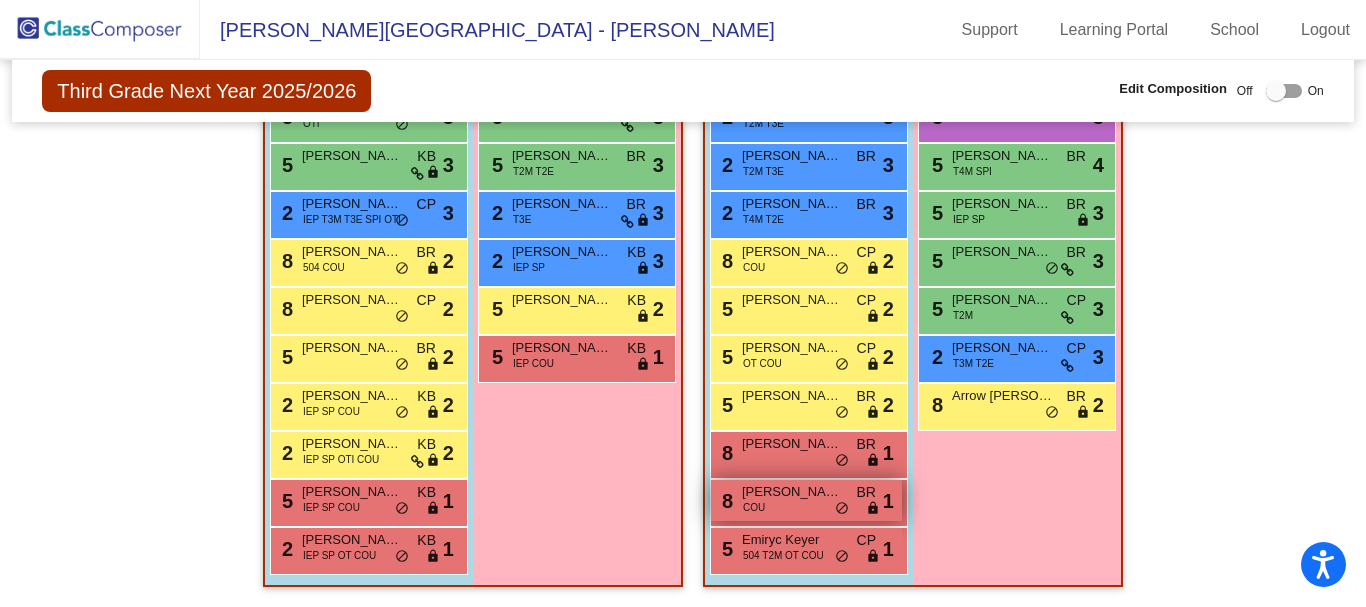 click on "8 Max DeFiores COU BR lock do_not_disturb_alt 1" at bounding box center [806, 500] 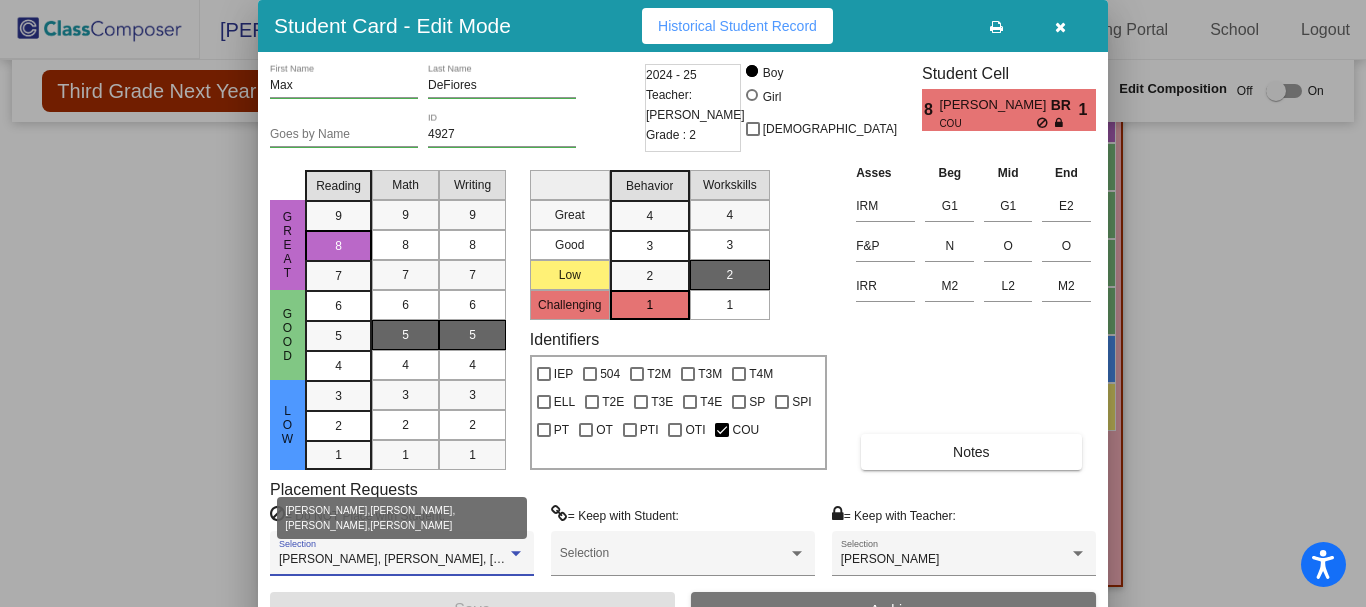 click at bounding box center [516, 554] 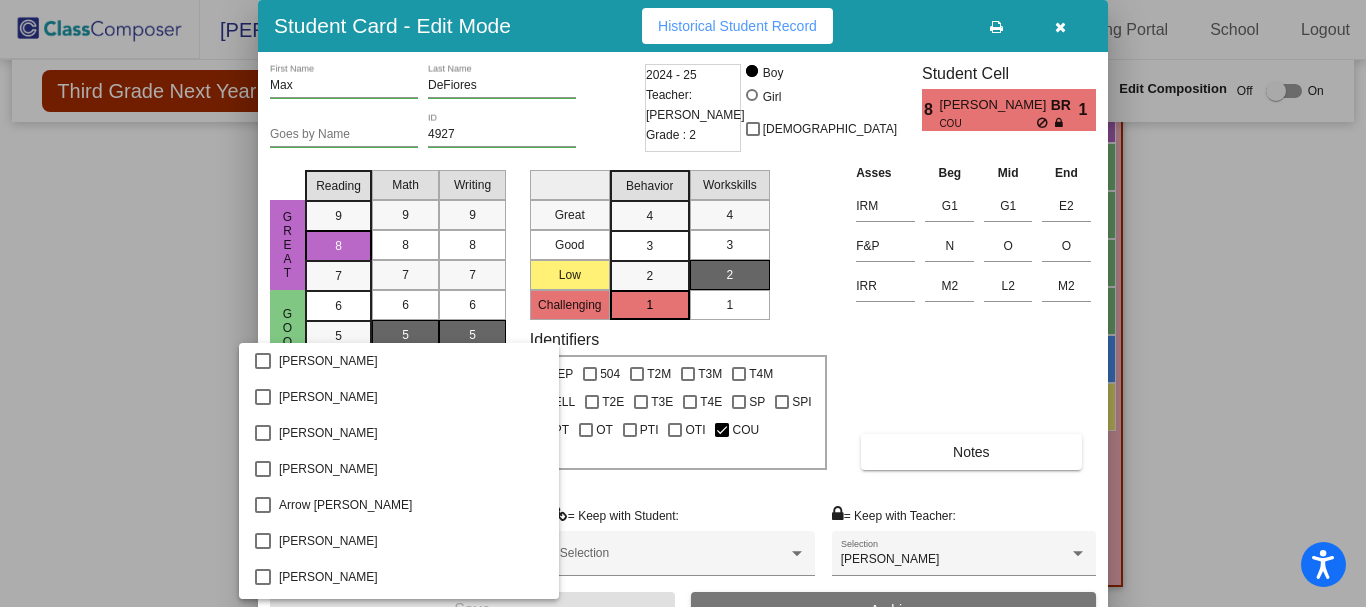 scroll, scrollTop: 341, scrollLeft: 0, axis: vertical 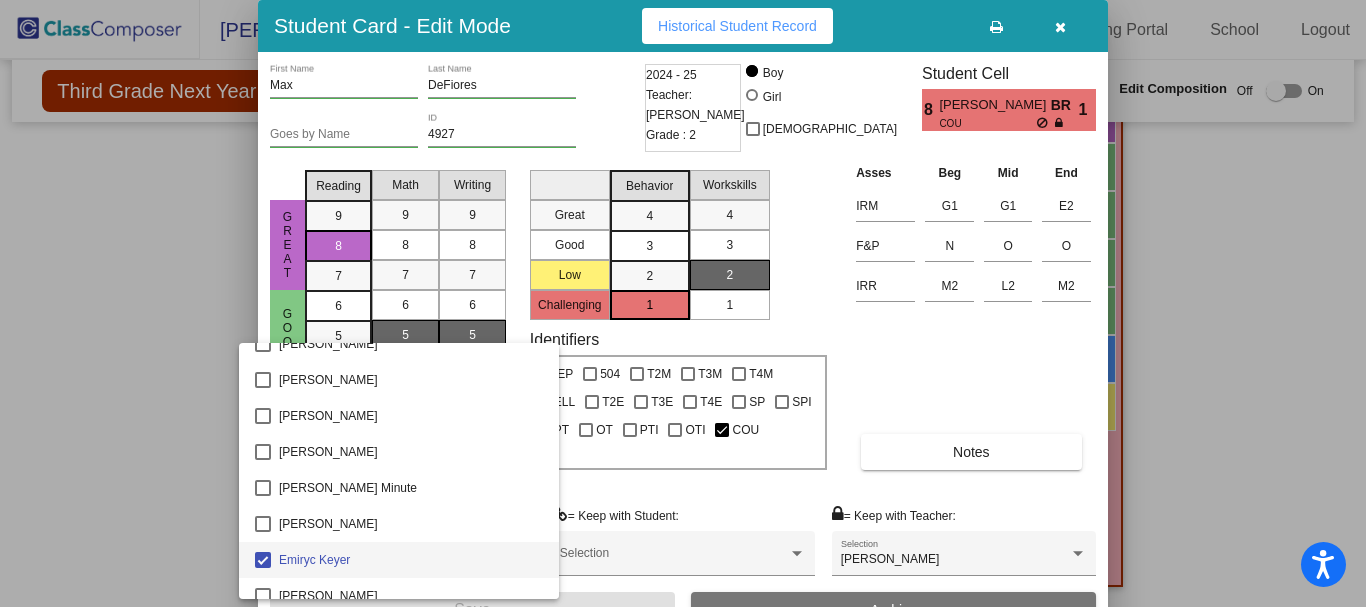 click at bounding box center [683, 303] 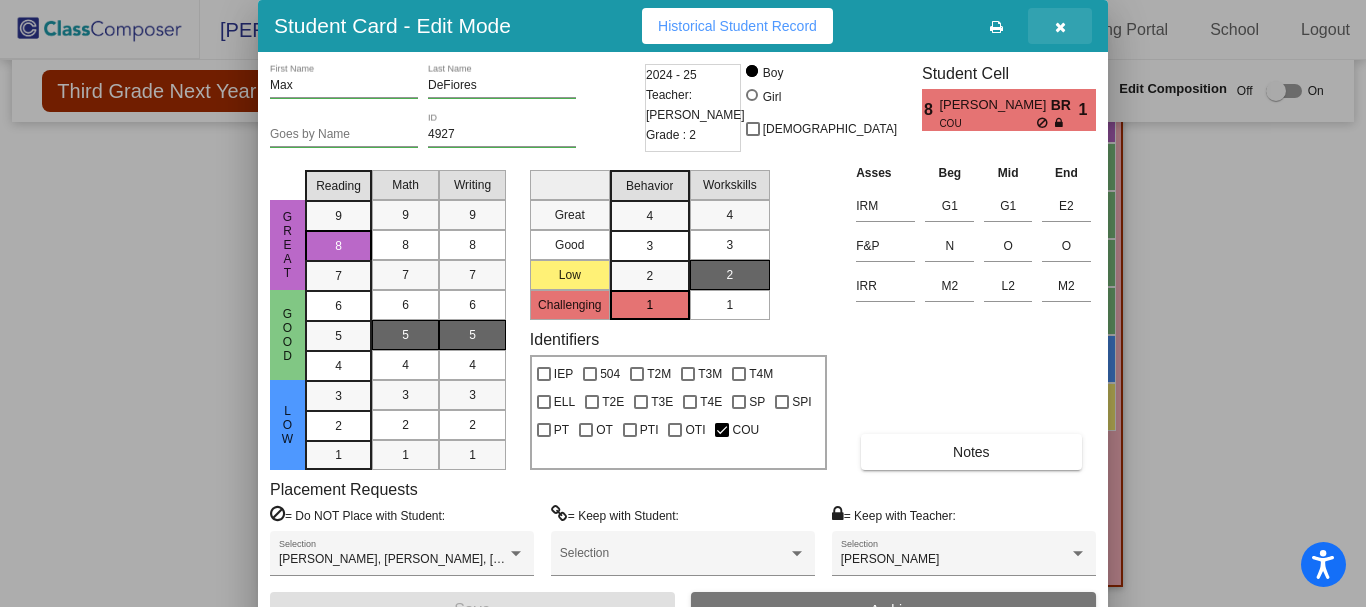 click at bounding box center (1060, 27) 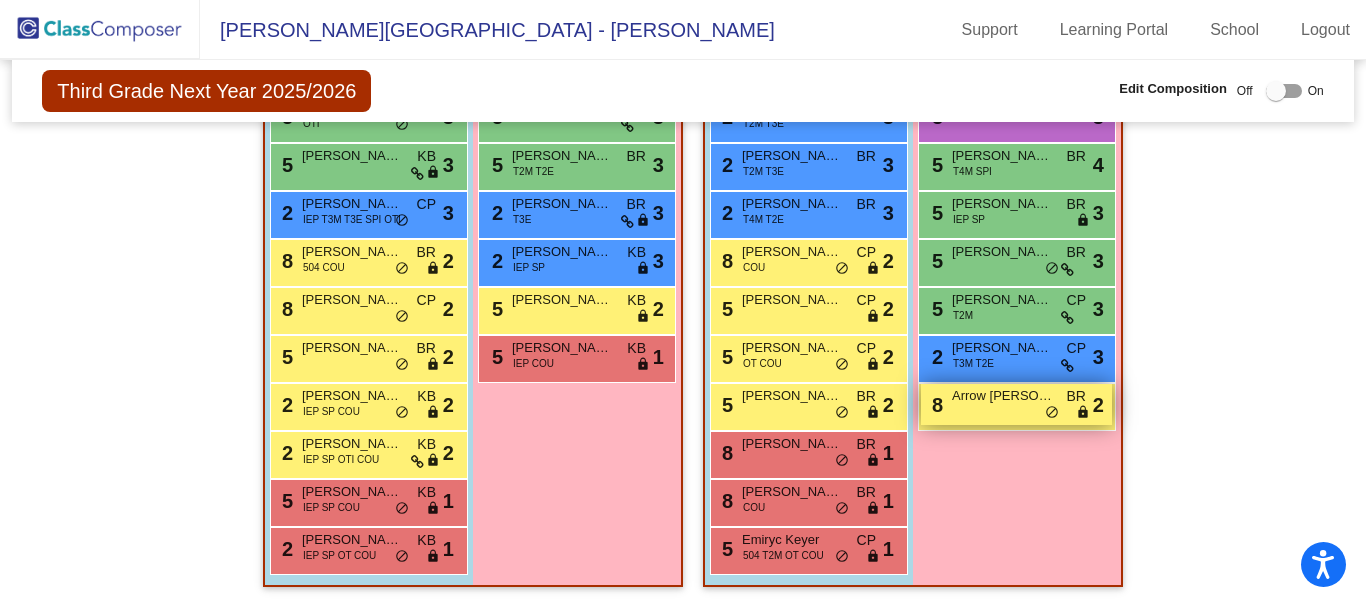 click on "8 Arrow Tambasco BR lock do_not_disturb_alt 2" at bounding box center (1016, 404) 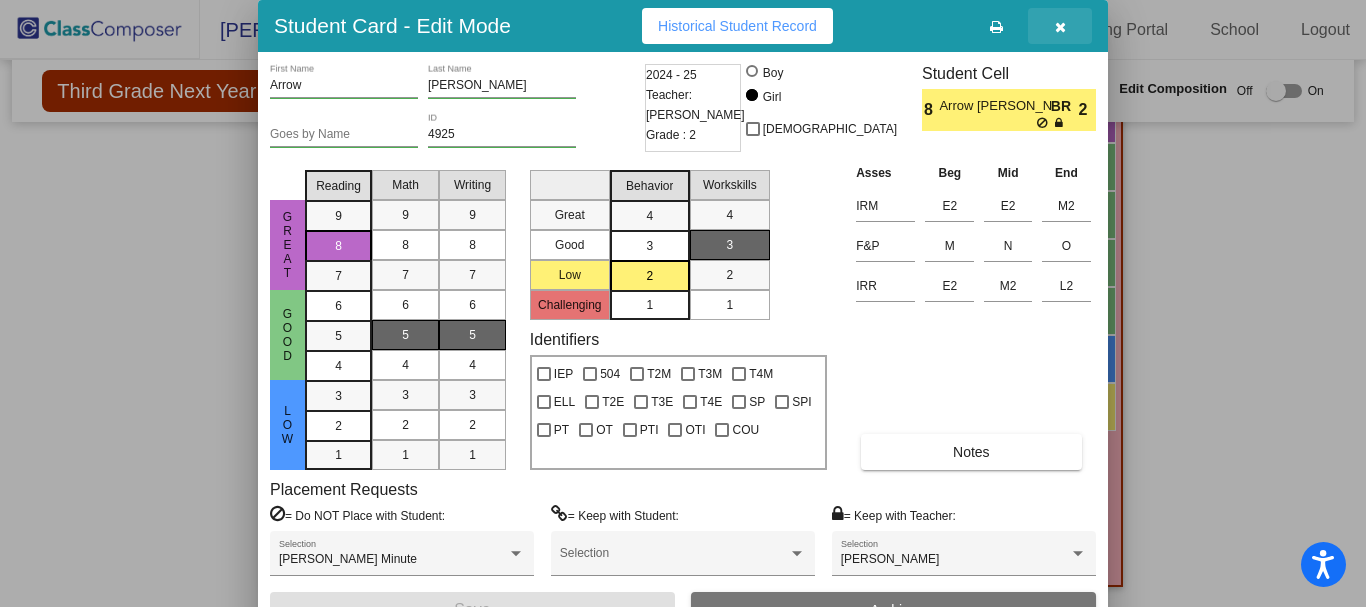 click at bounding box center (1060, 27) 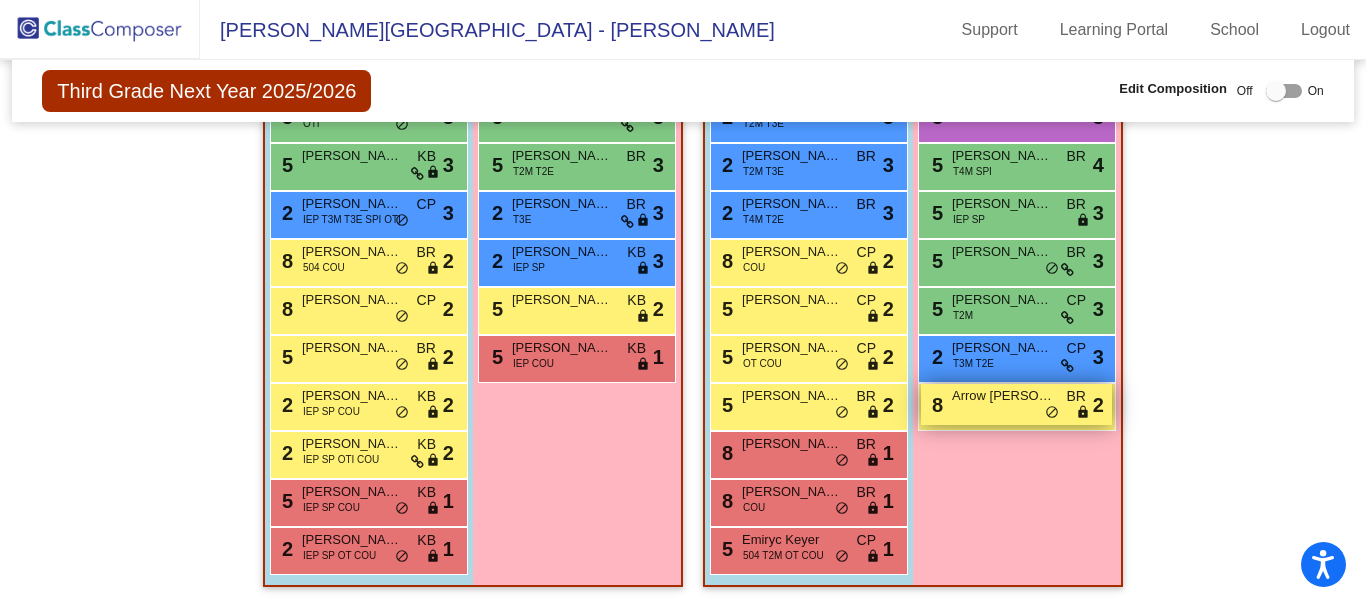 click on "8 Arrow Tambasco BR lock do_not_disturb_alt 2" at bounding box center (1016, 404) 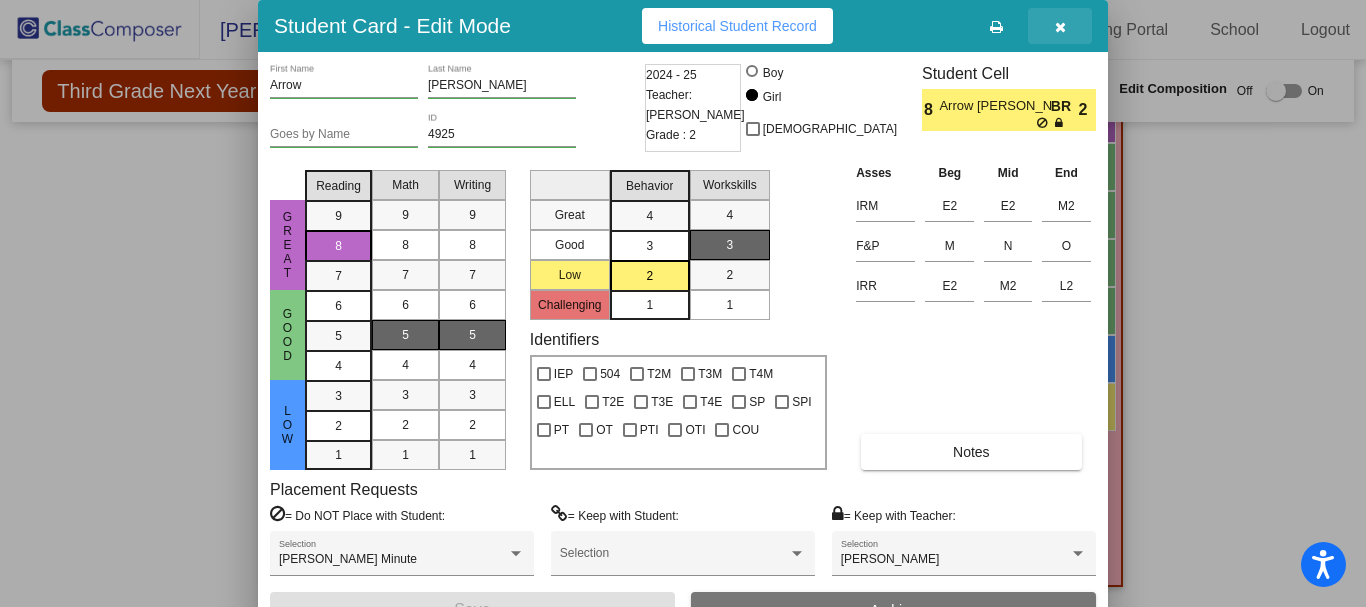 click at bounding box center (1060, 26) 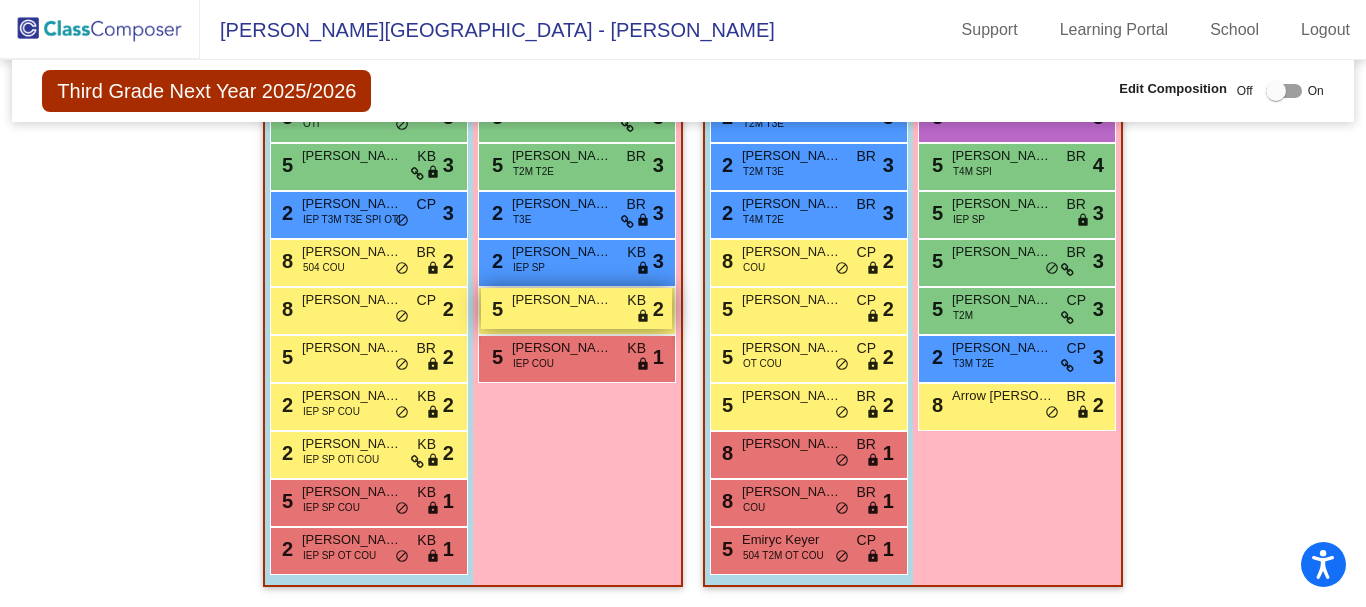 click on "5 Aubriella Rivera KB lock do_not_disturb_alt 2" at bounding box center (576, 308) 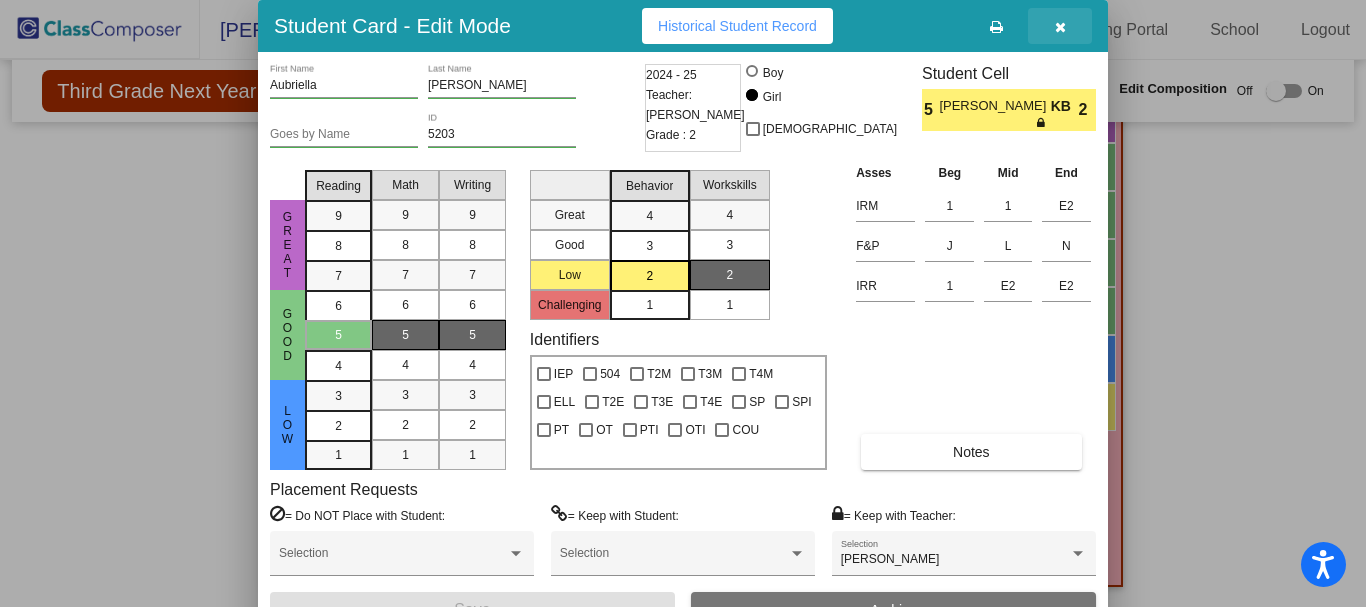 click at bounding box center [1060, 27] 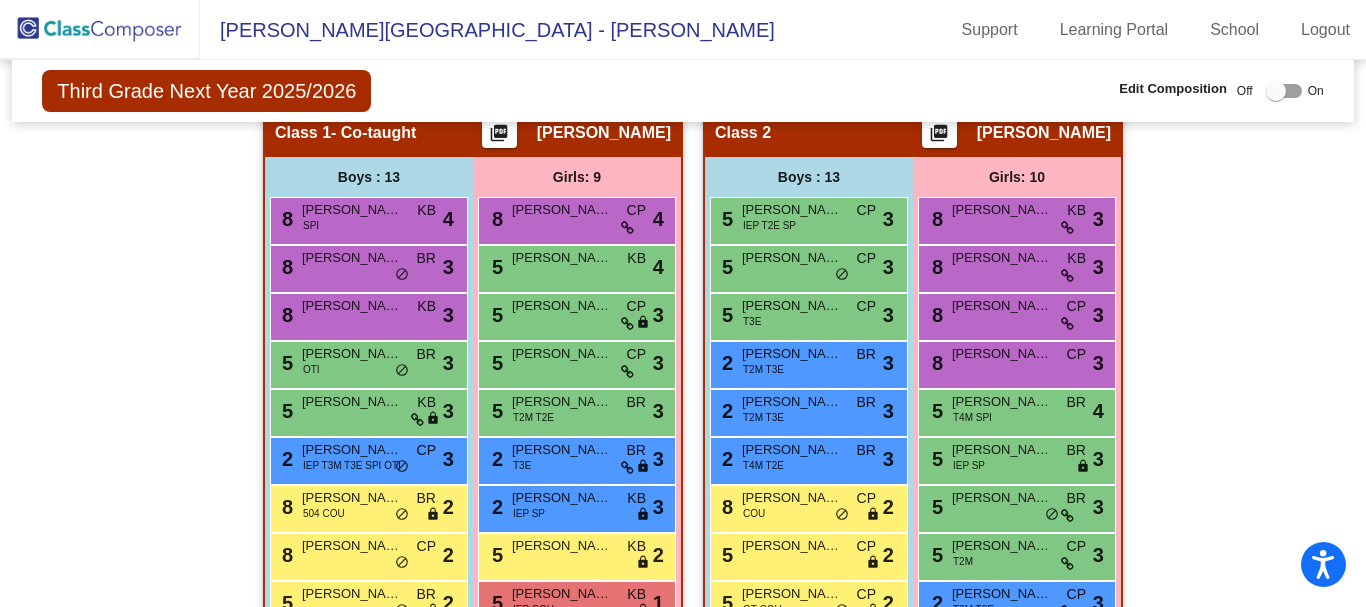 scroll, scrollTop: 399, scrollLeft: 0, axis: vertical 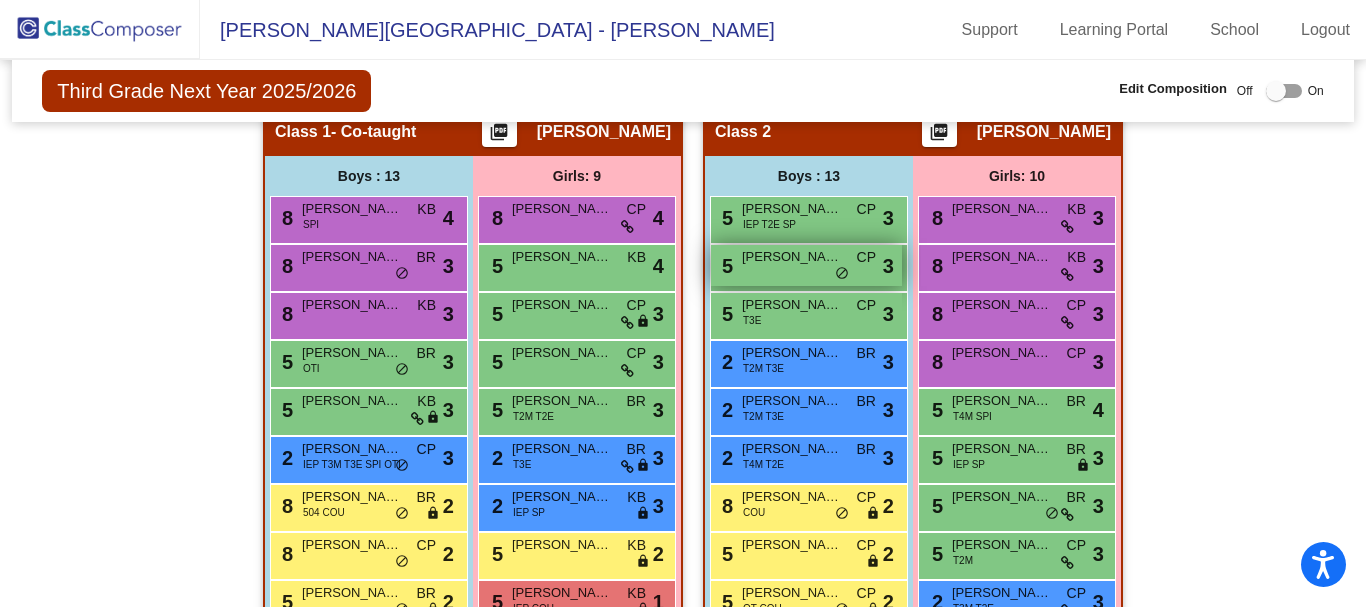 click on "Andrew Blyth" at bounding box center [792, 257] 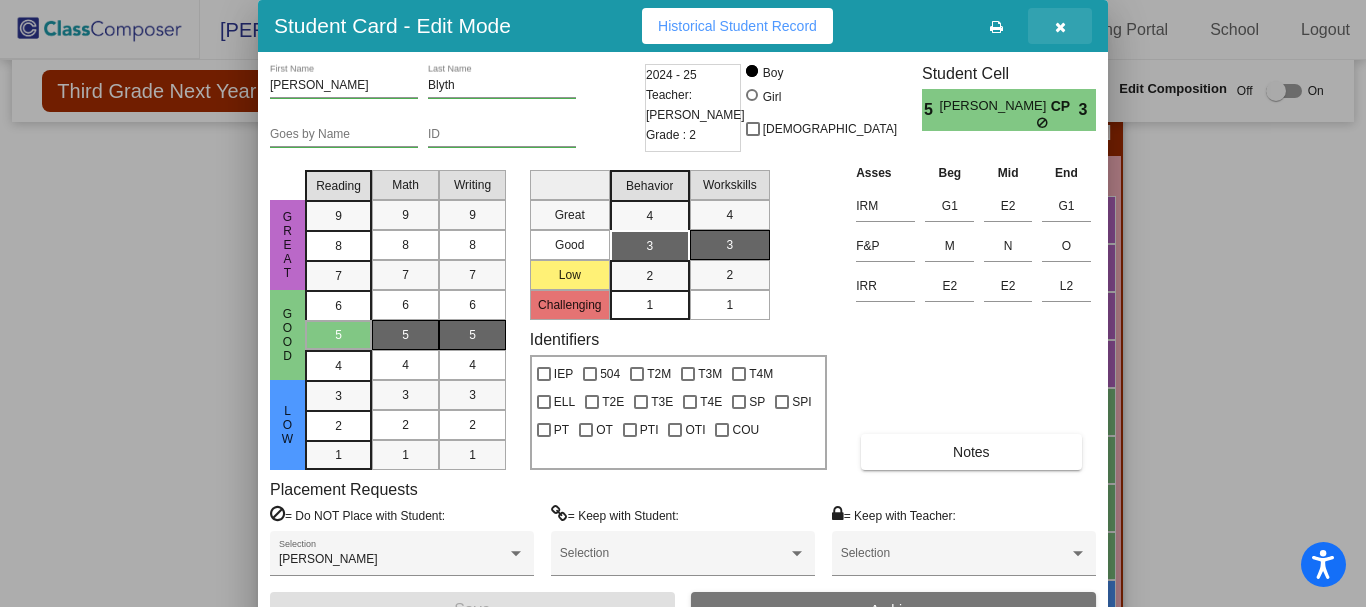 click at bounding box center (1060, 26) 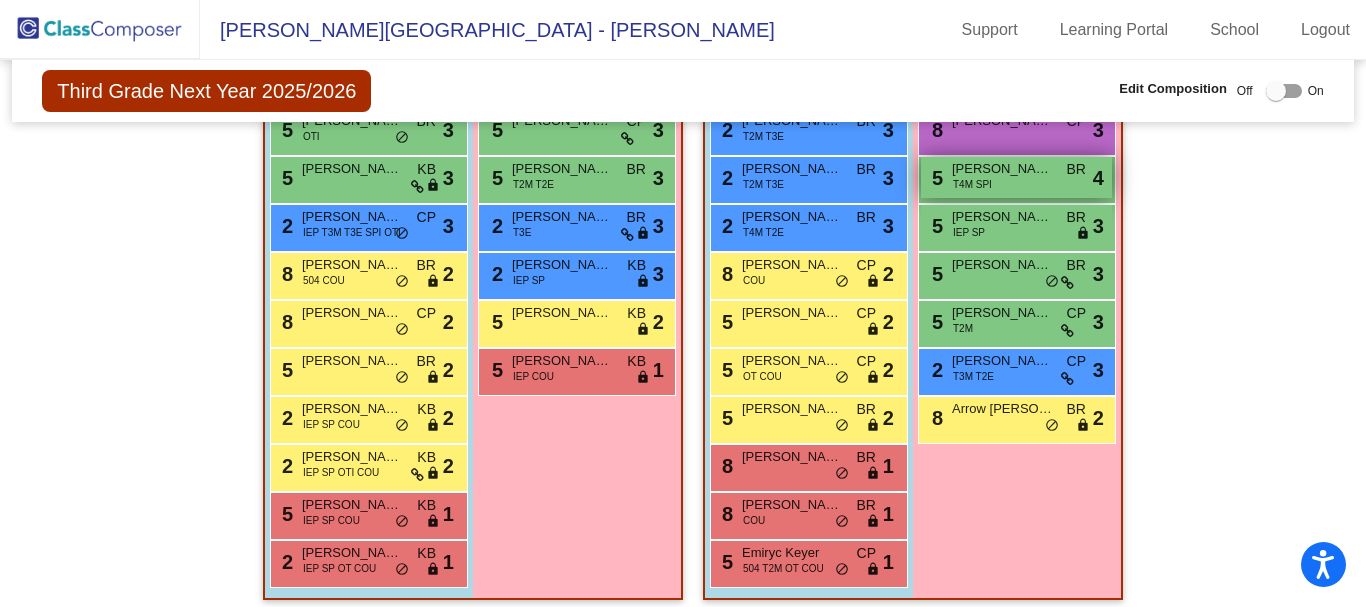 scroll, scrollTop: 632, scrollLeft: 0, axis: vertical 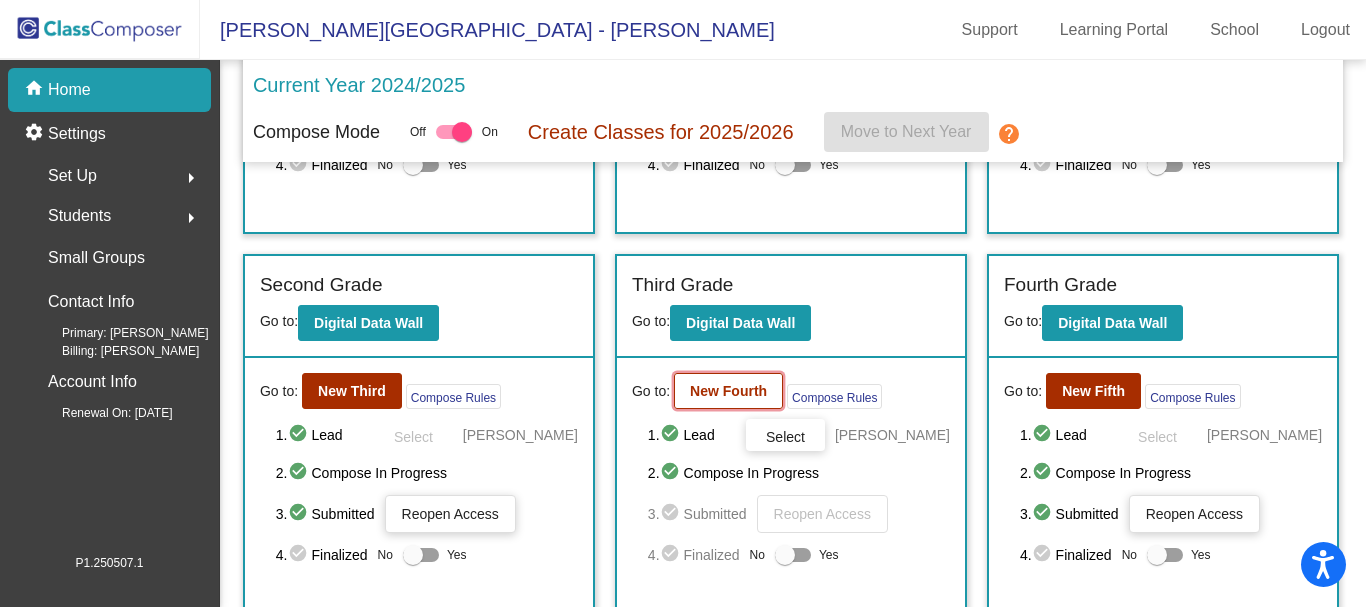 click on "New Fourth" 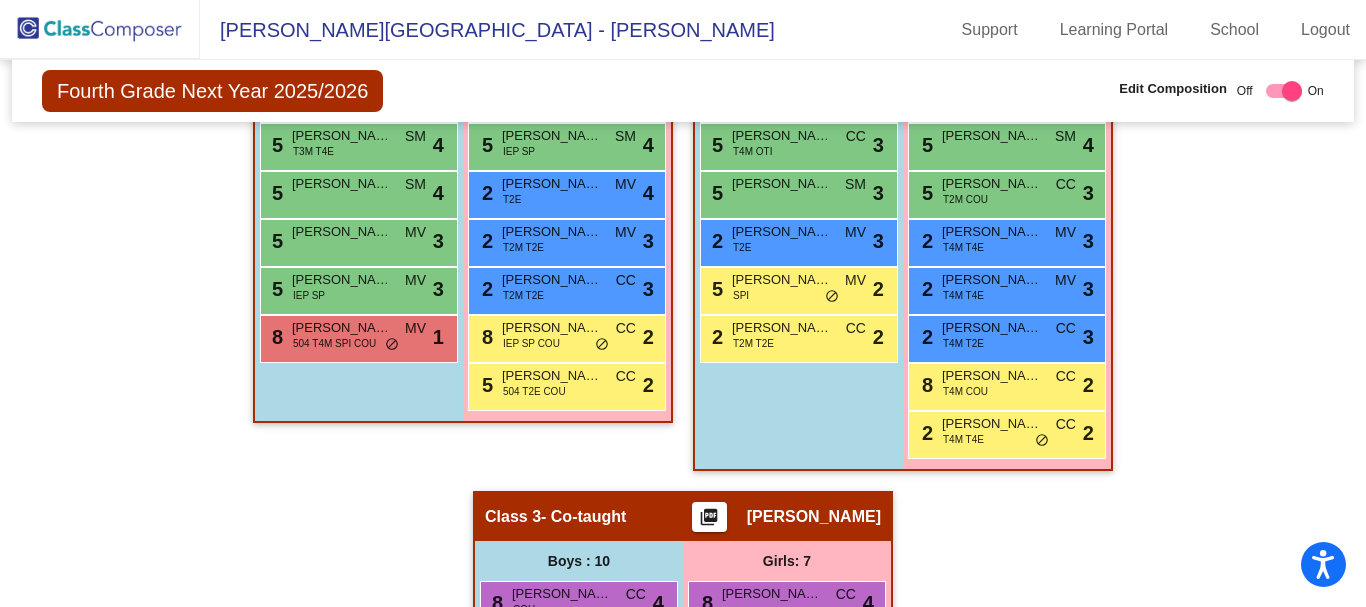 scroll, scrollTop: 653, scrollLeft: 0, axis: vertical 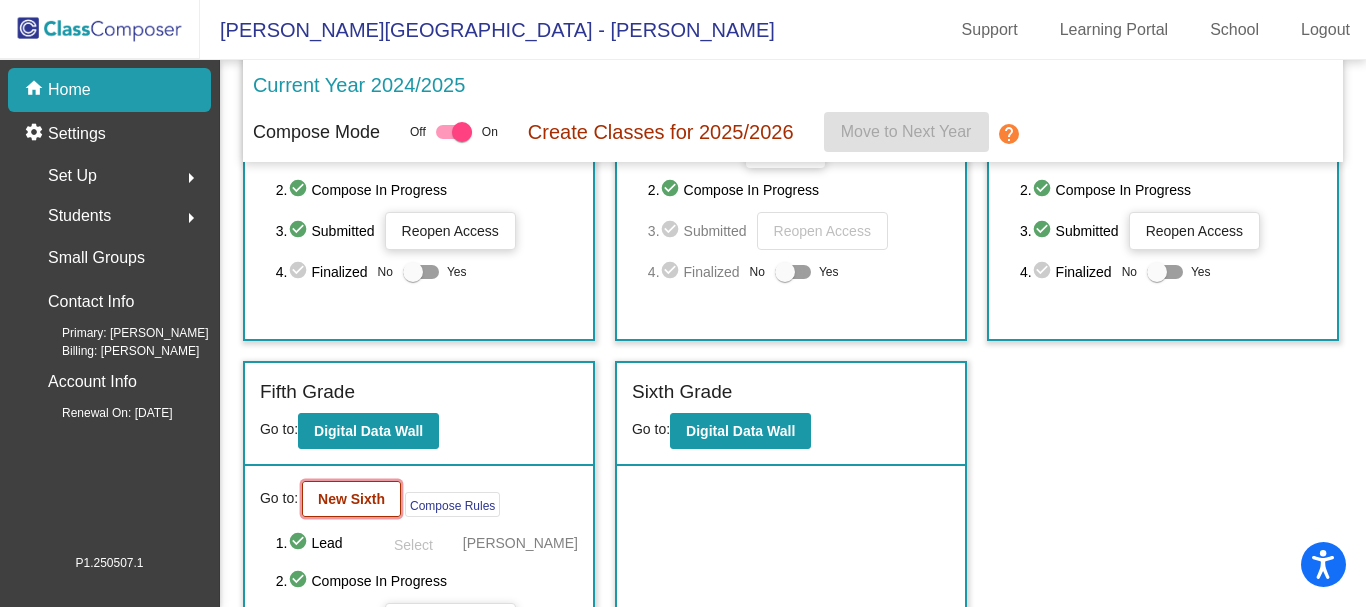click on "New Sixth" 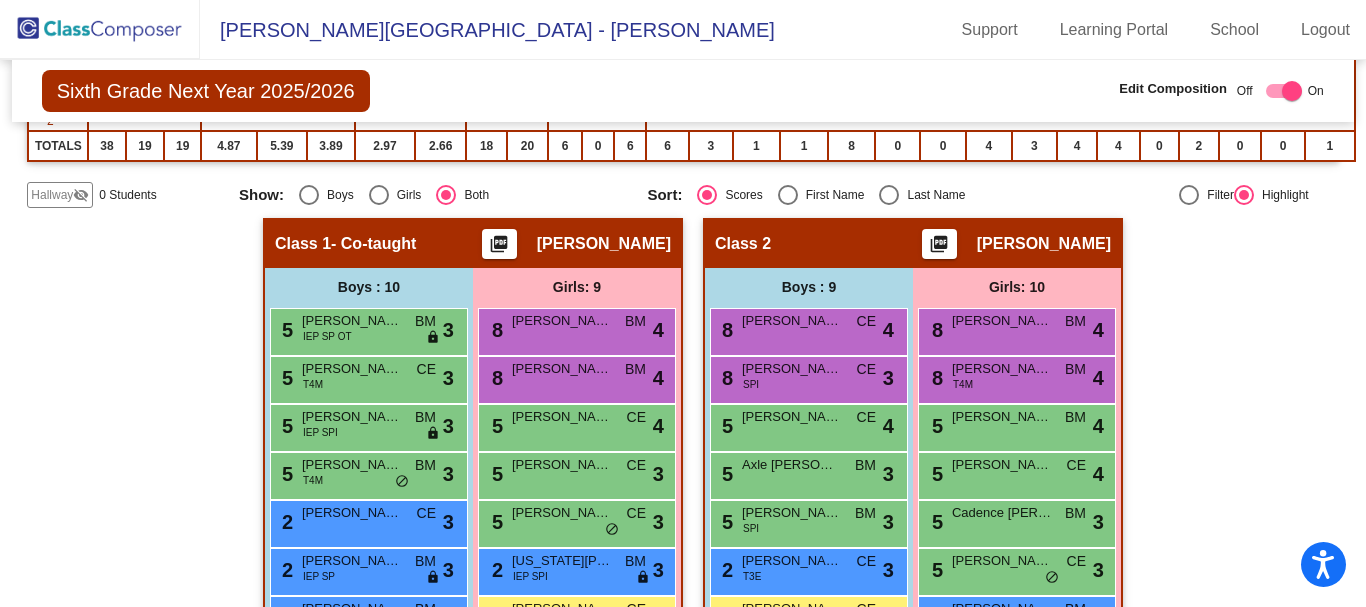 scroll, scrollTop: 522, scrollLeft: 0, axis: vertical 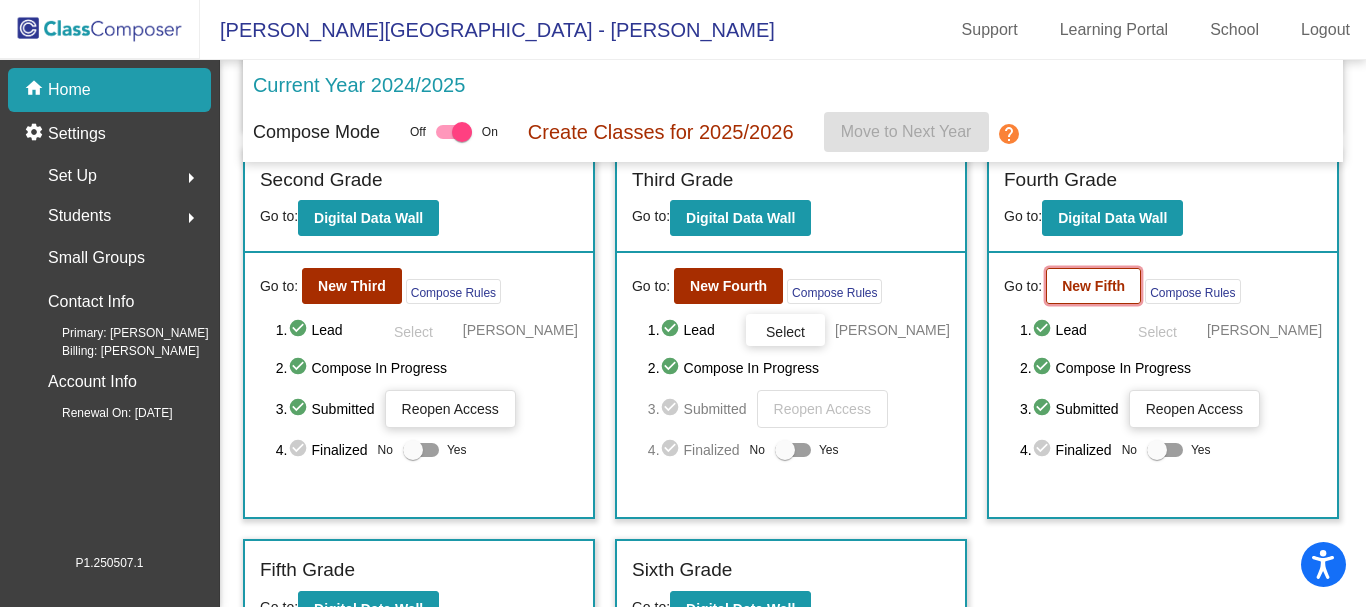 click on "New Fifth" 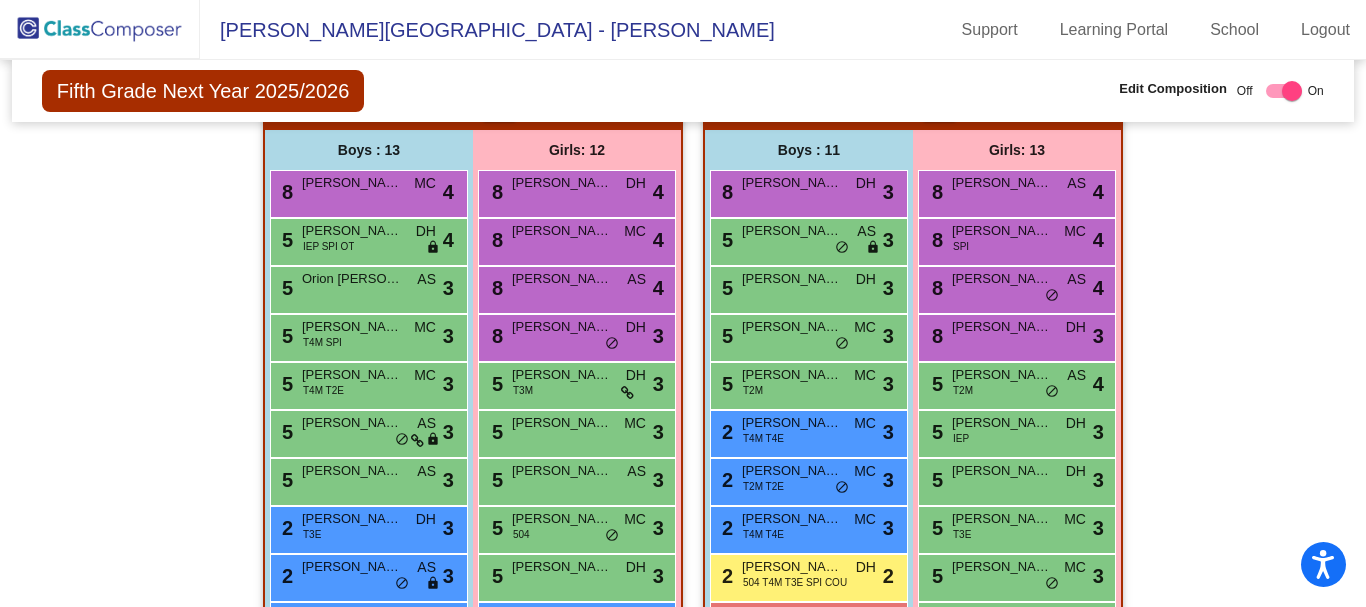 scroll, scrollTop: 426, scrollLeft: 0, axis: vertical 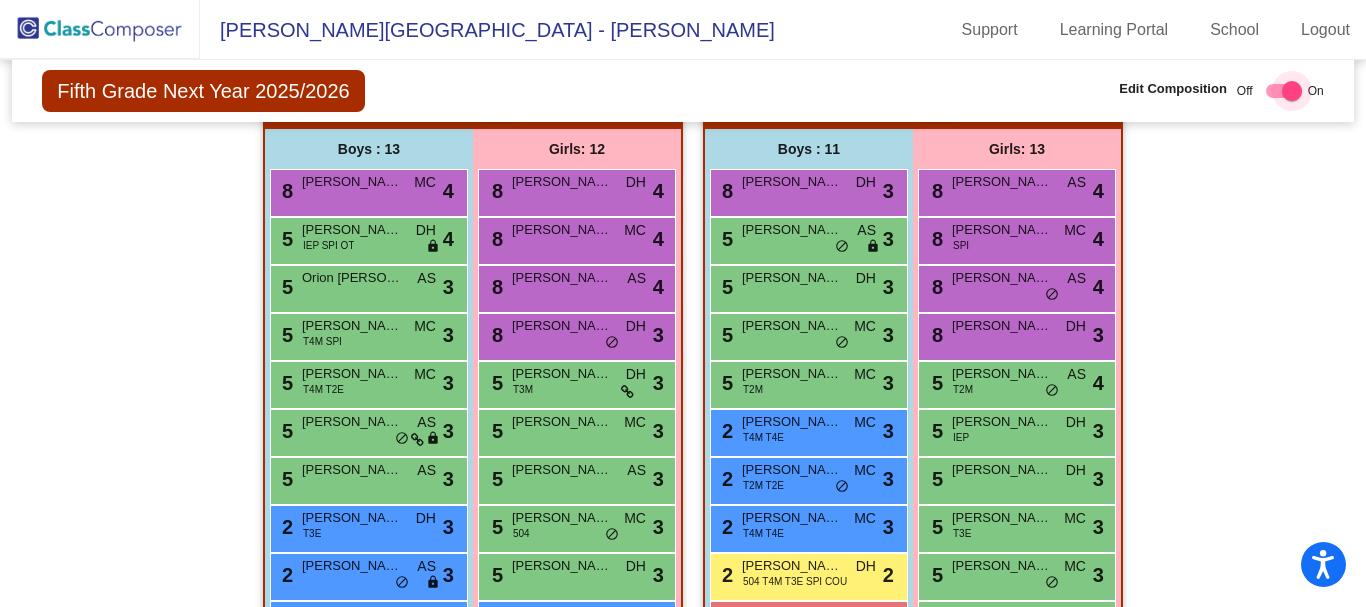 click at bounding box center [1284, 91] 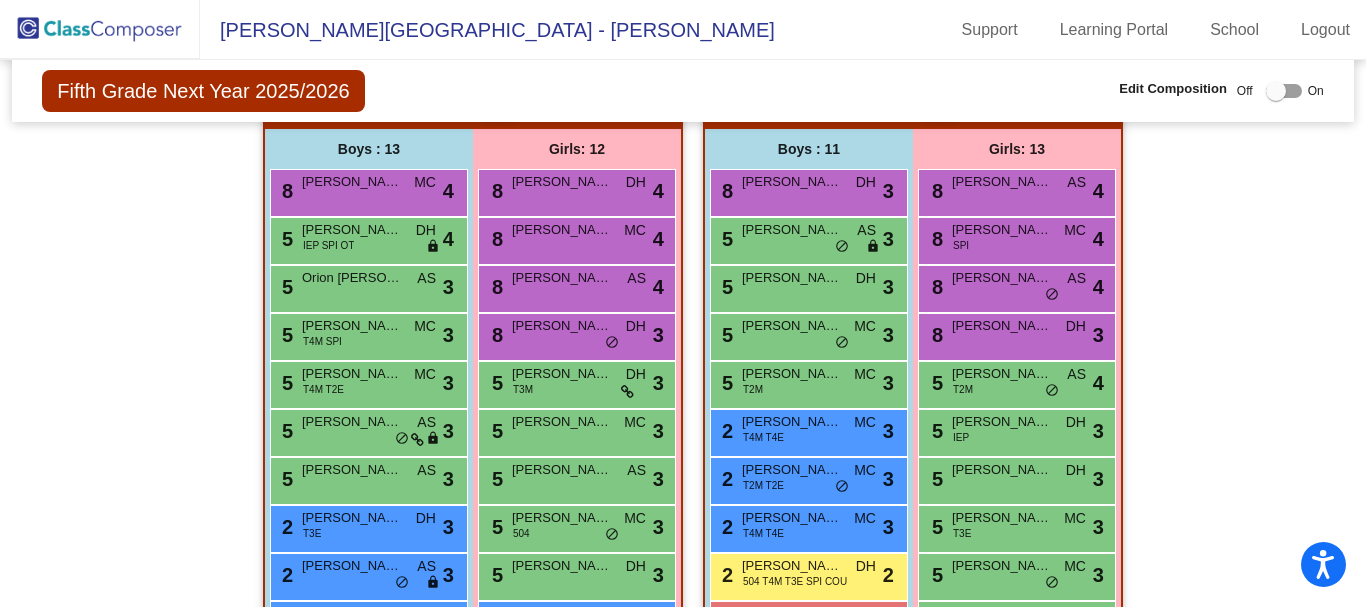 checkbox on "false" 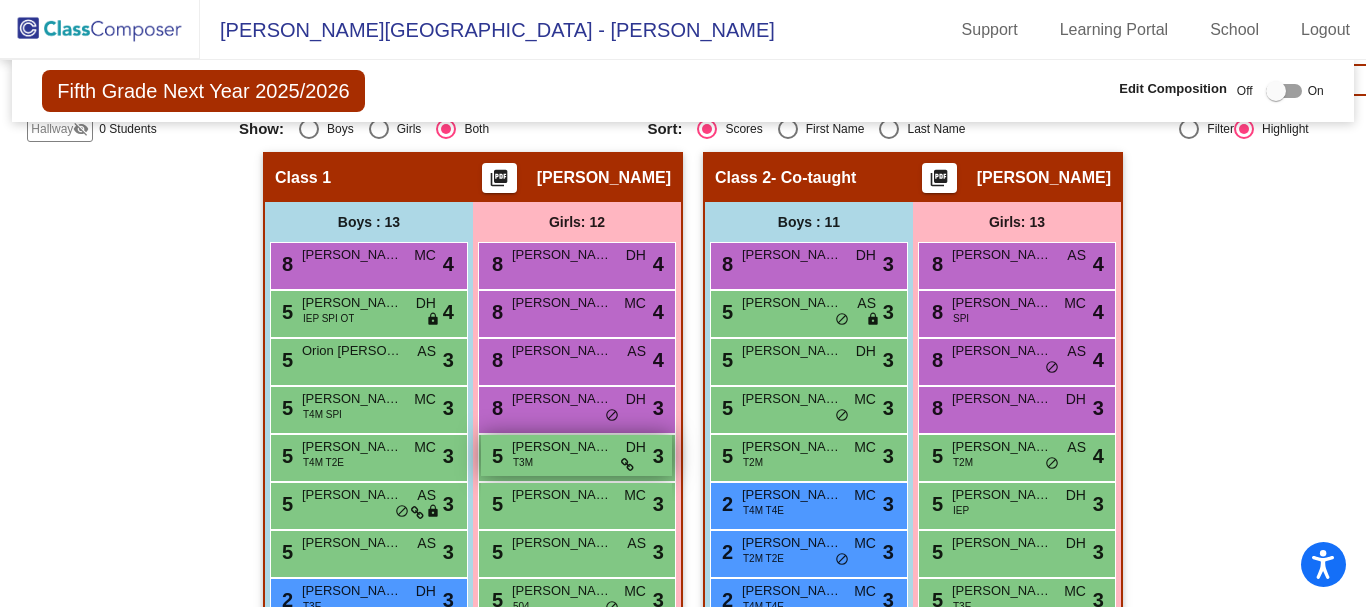scroll, scrollTop: 354, scrollLeft: 0, axis: vertical 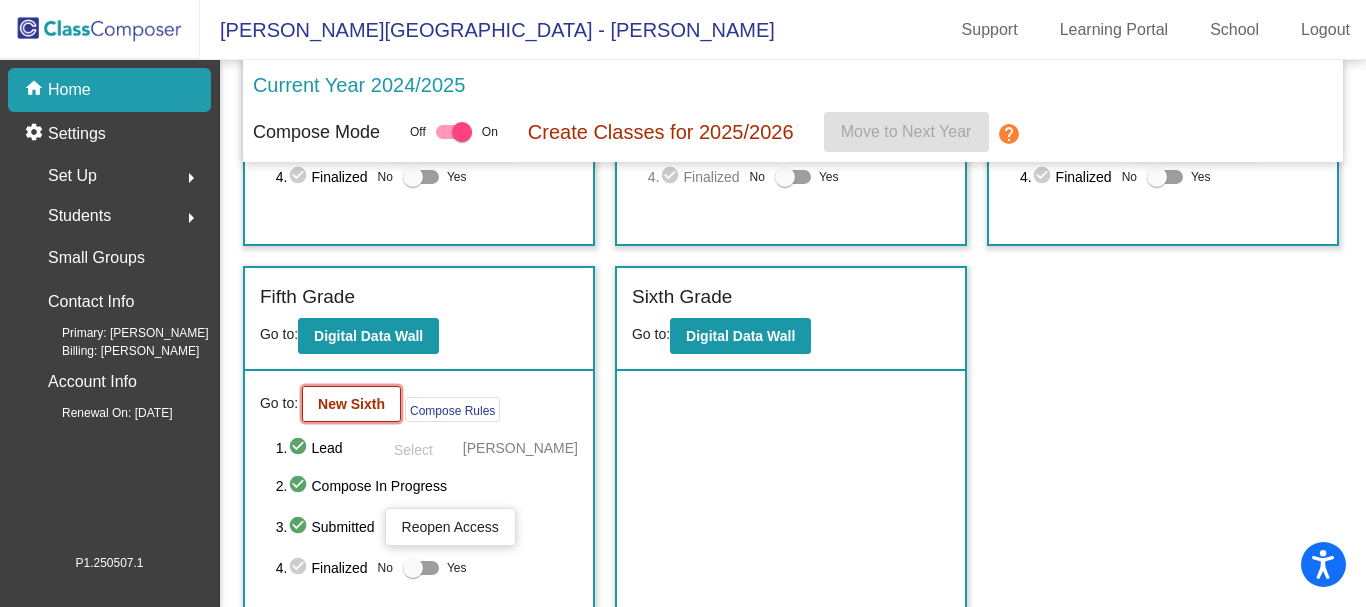 click on "New Sixth" 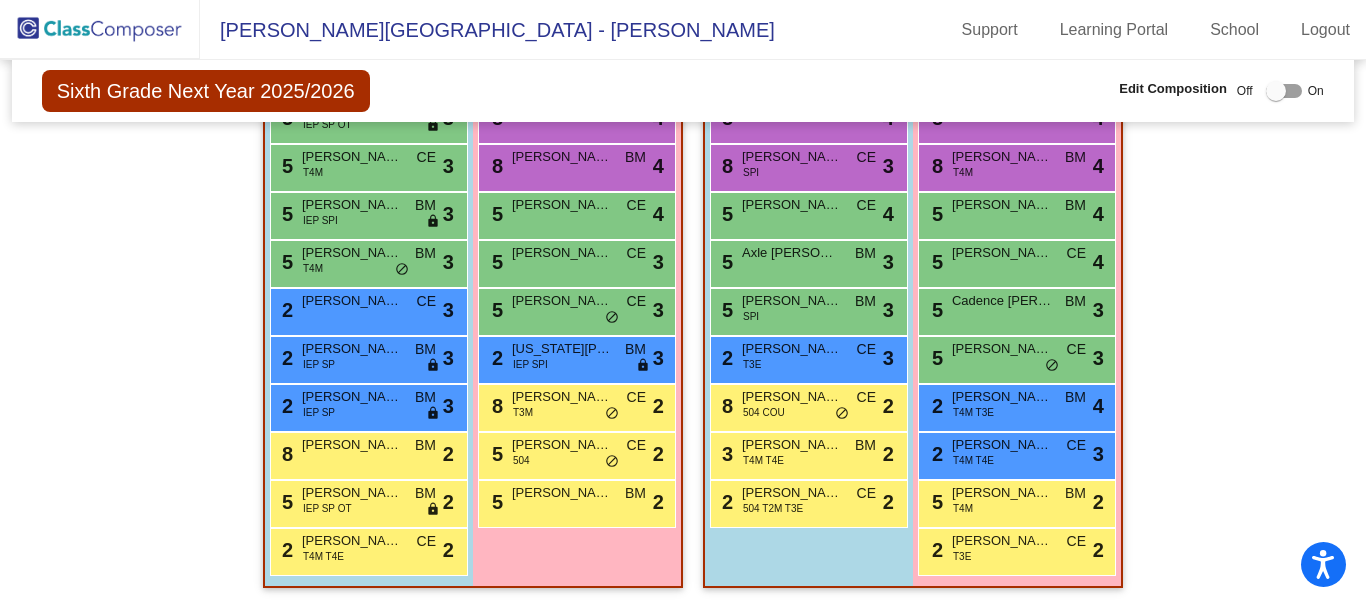 scroll, scrollTop: 522, scrollLeft: 0, axis: vertical 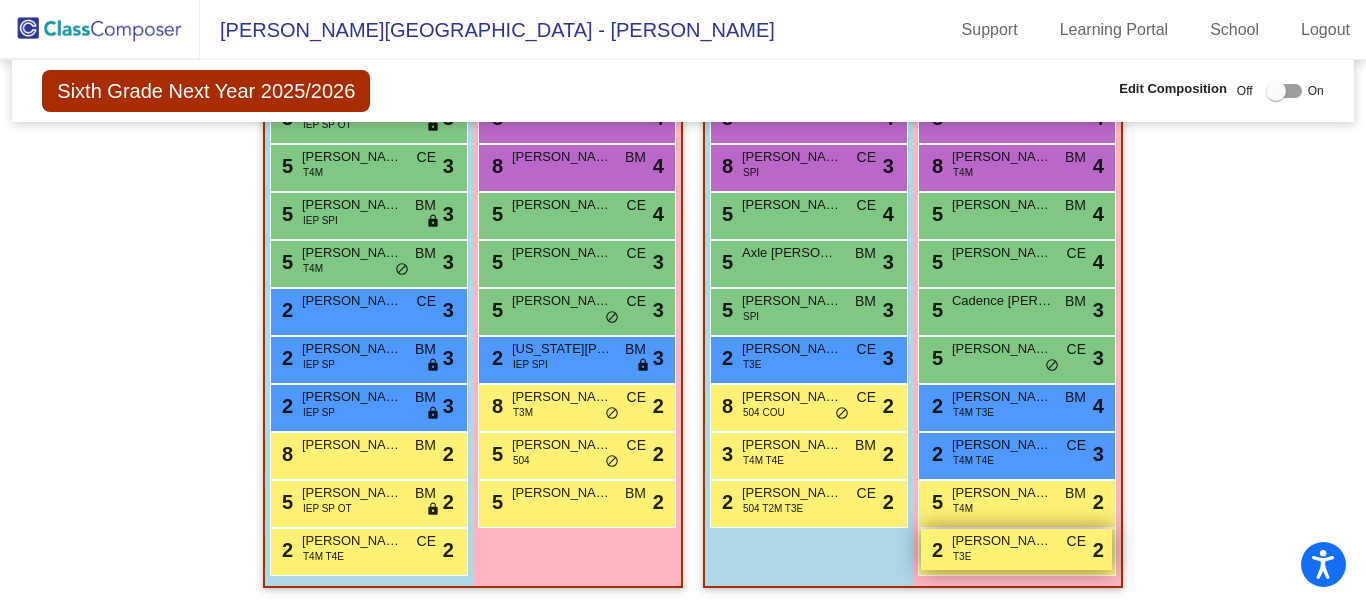 click on "Kaislyn Kane" at bounding box center (1002, 541) 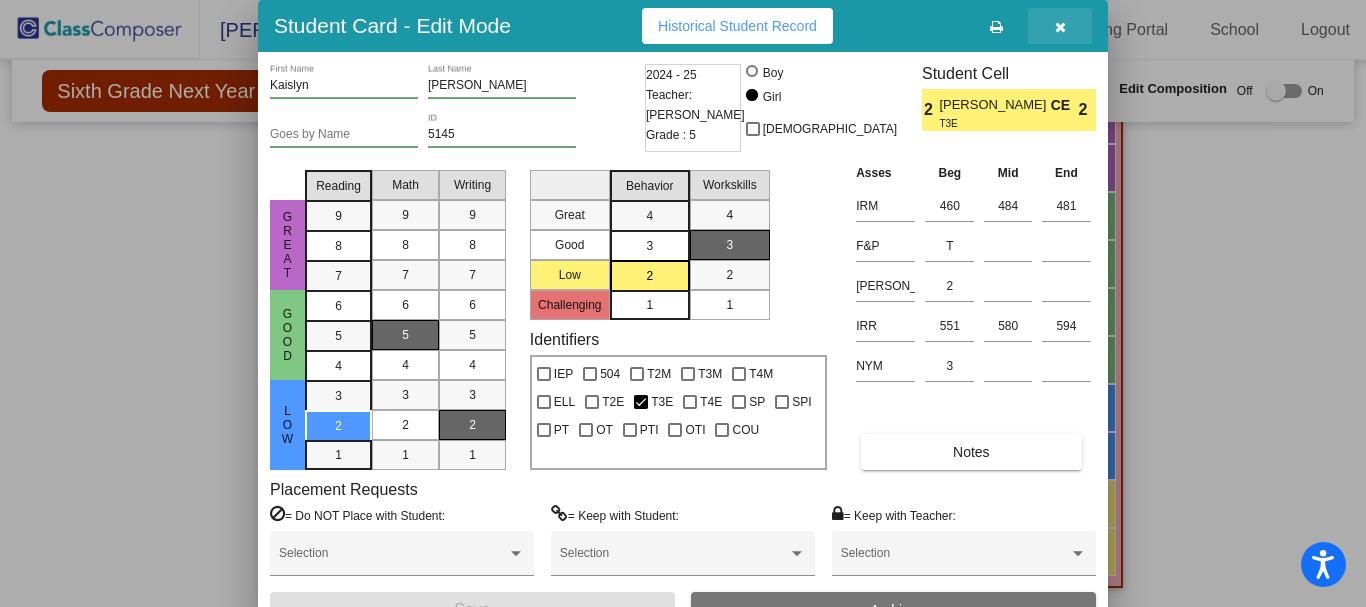 click at bounding box center [1060, 27] 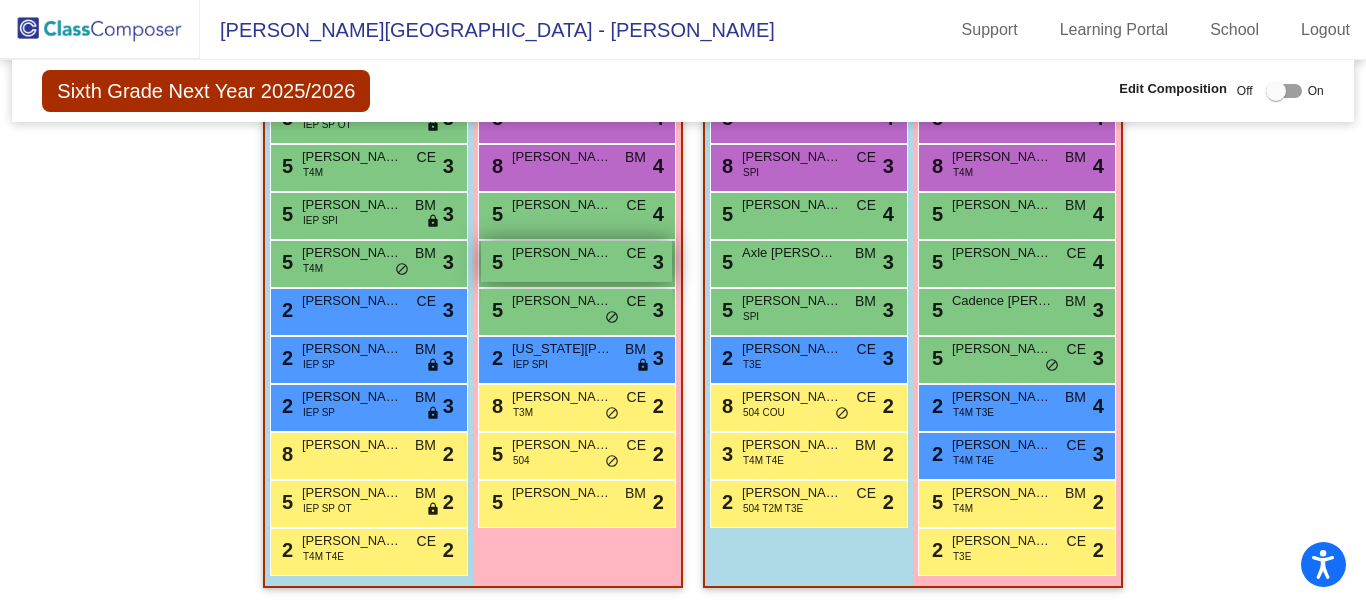 scroll, scrollTop: 0, scrollLeft: 0, axis: both 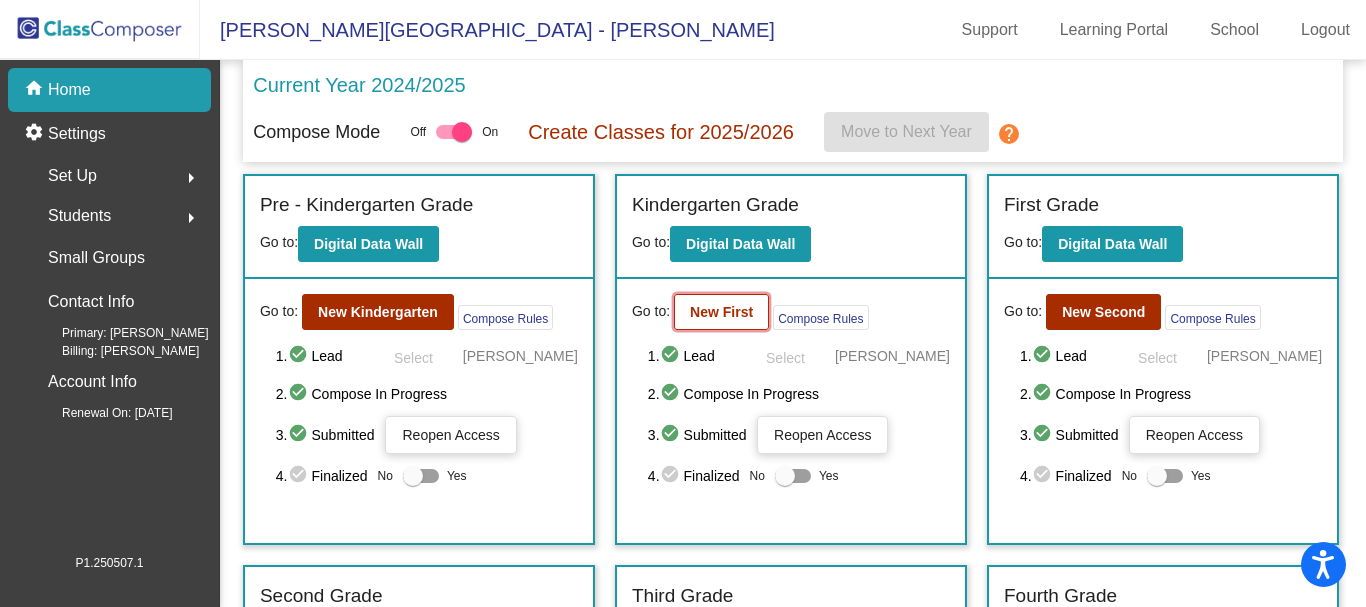 click on "New First" 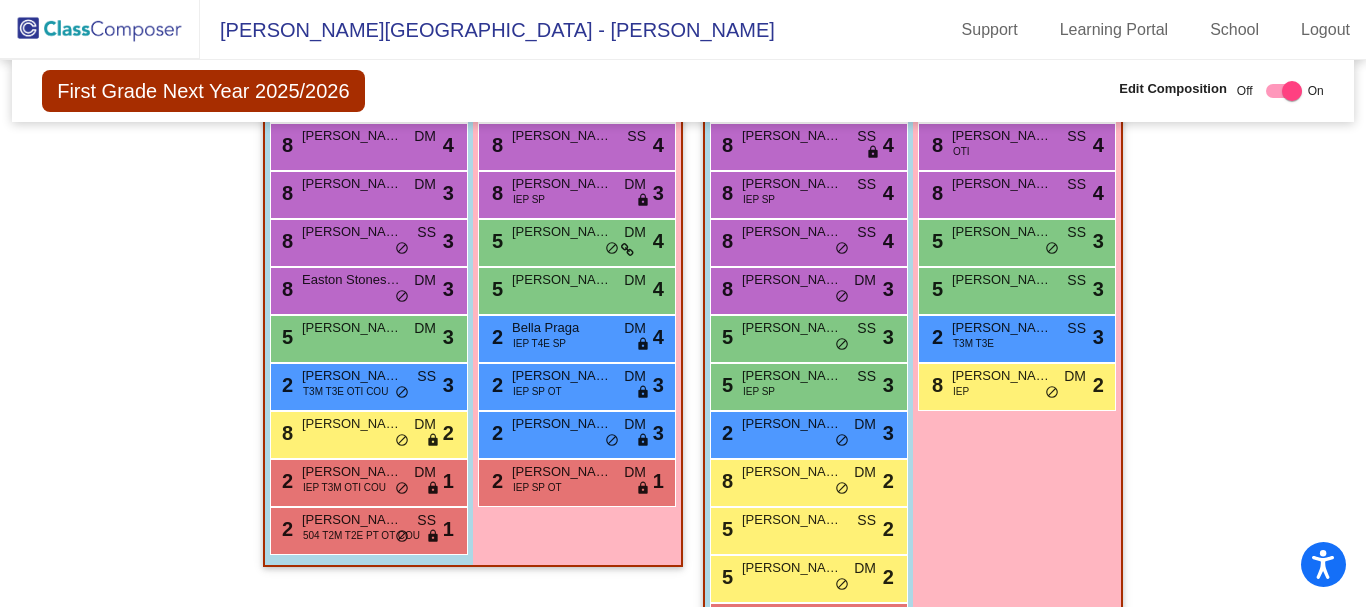 scroll, scrollTop: 544, scrollLeft: 0, axis: vertical 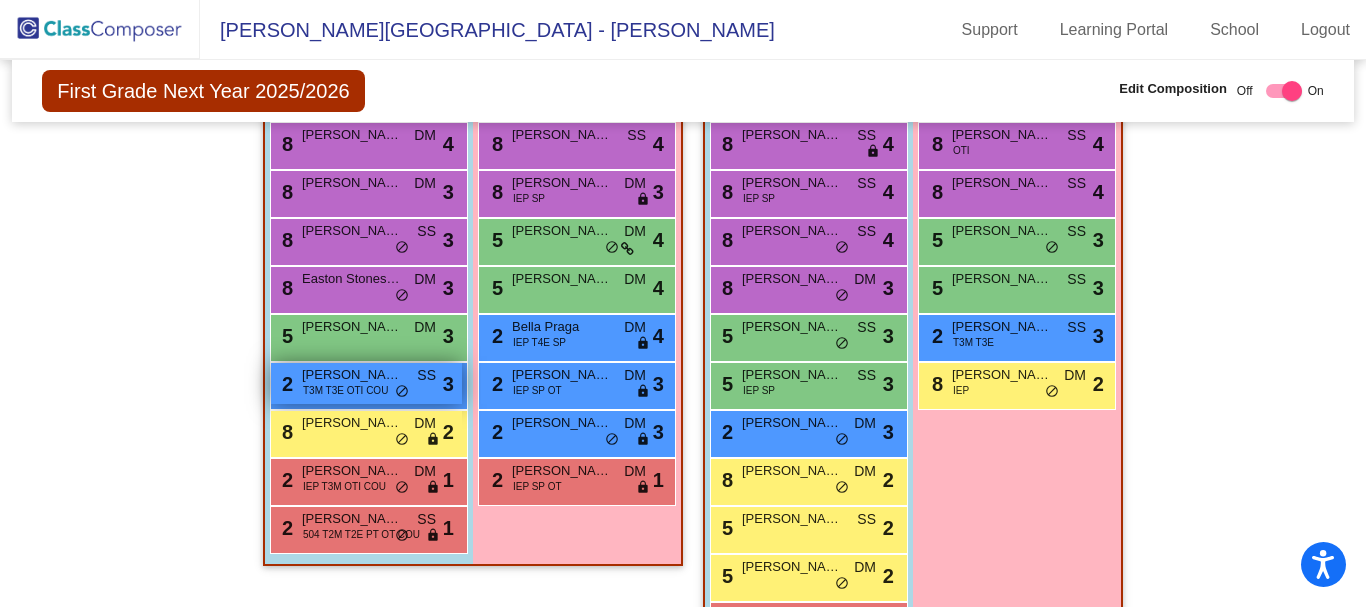 click on "Henry Bechard" at bounding box center (352, 375) 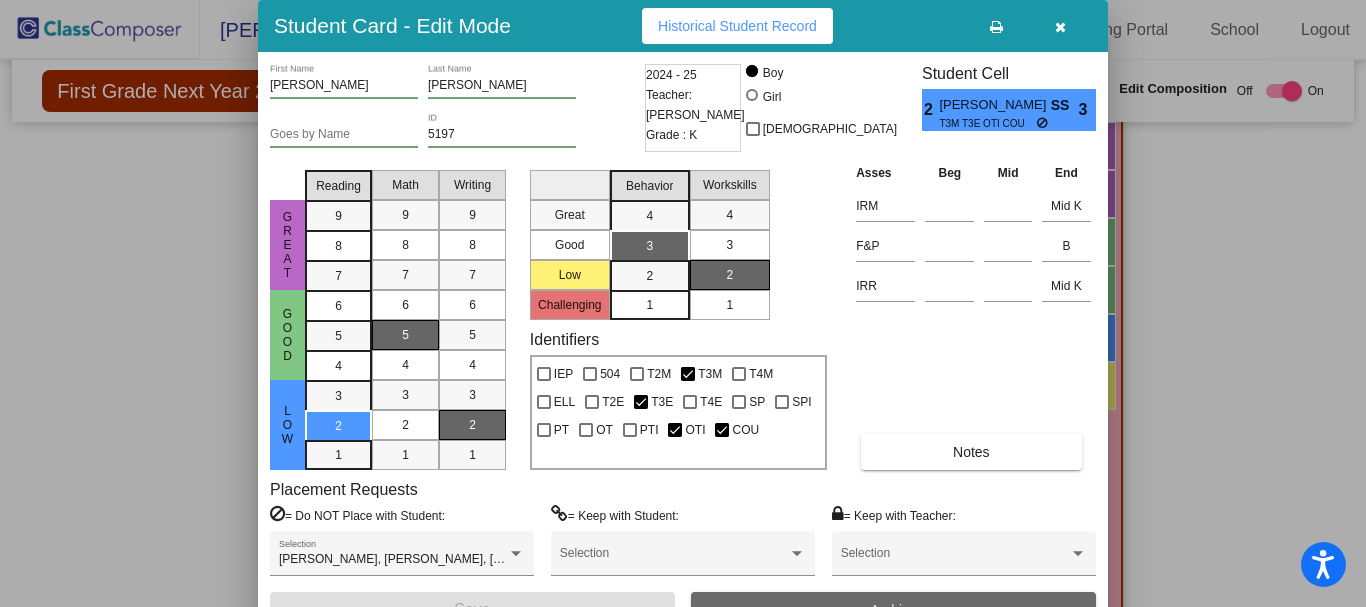 click on "Archive" at bounding box center [893, 610] 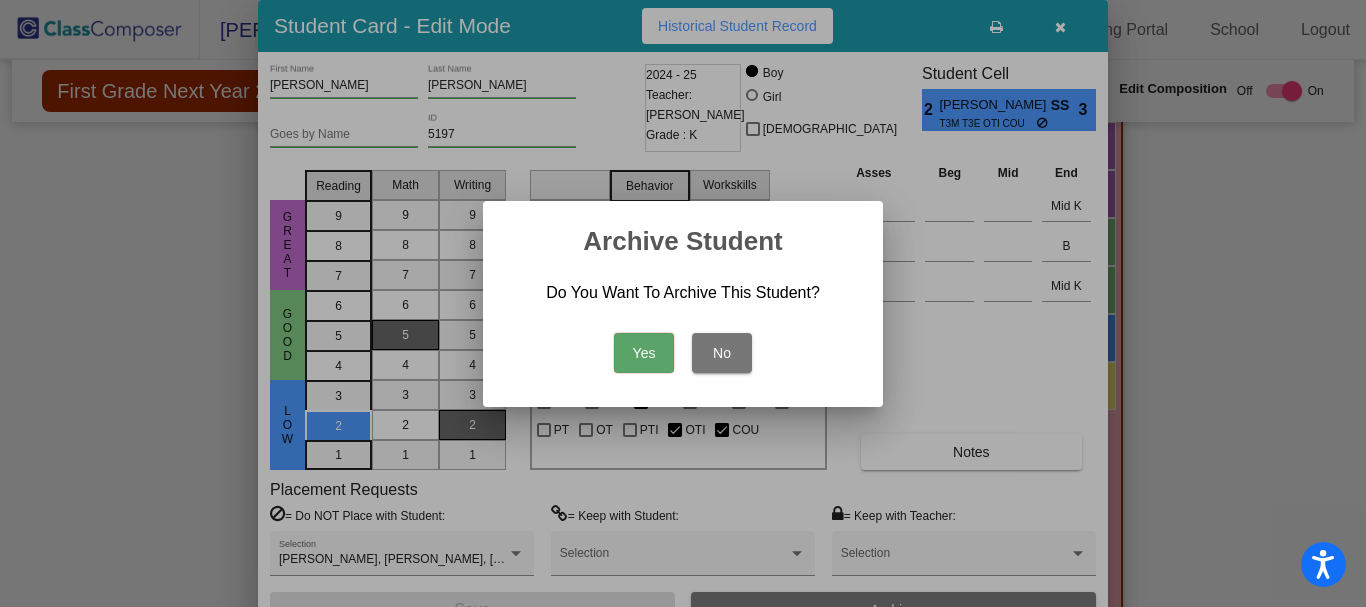 click on "Yes" at bounding box center (644, 353) 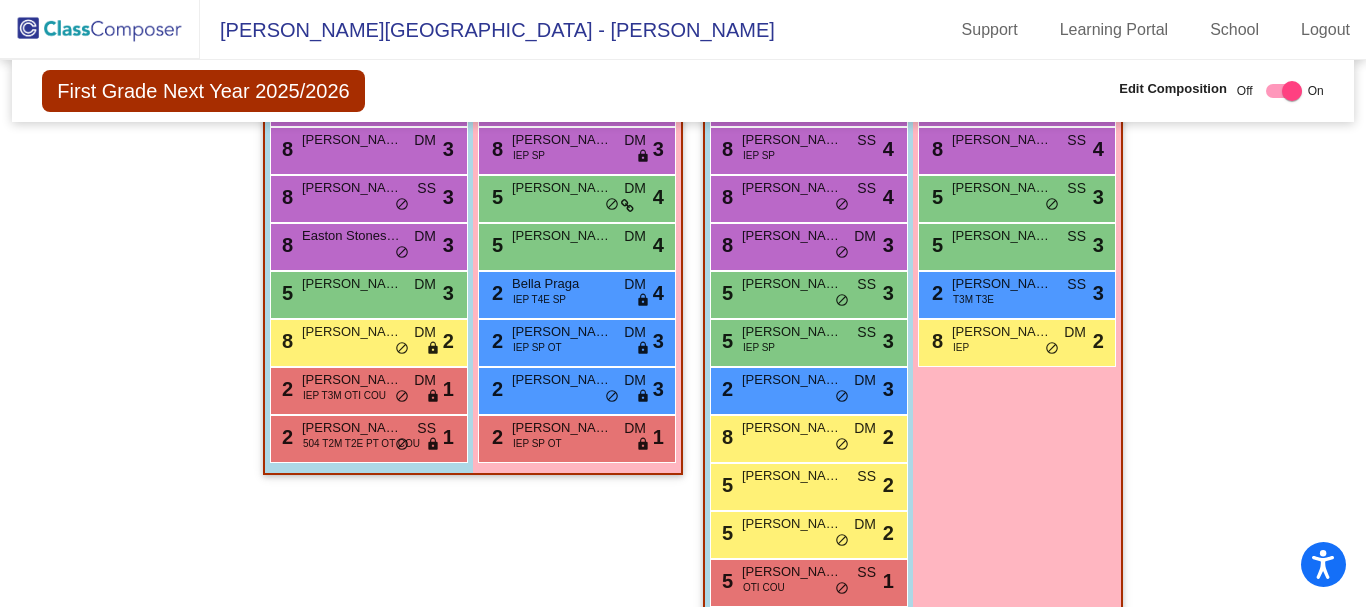 scroll, scrollTop: 588, scrollLeft: 0, axis: vertical 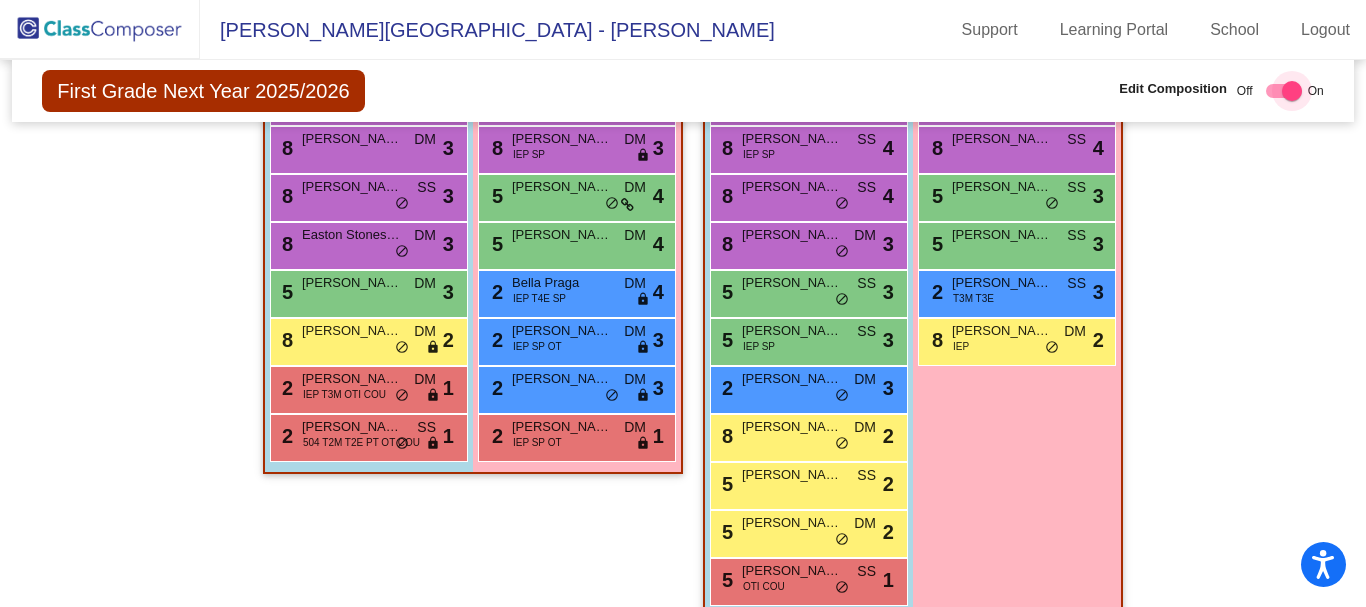 click at bounding box center (1284, 91) 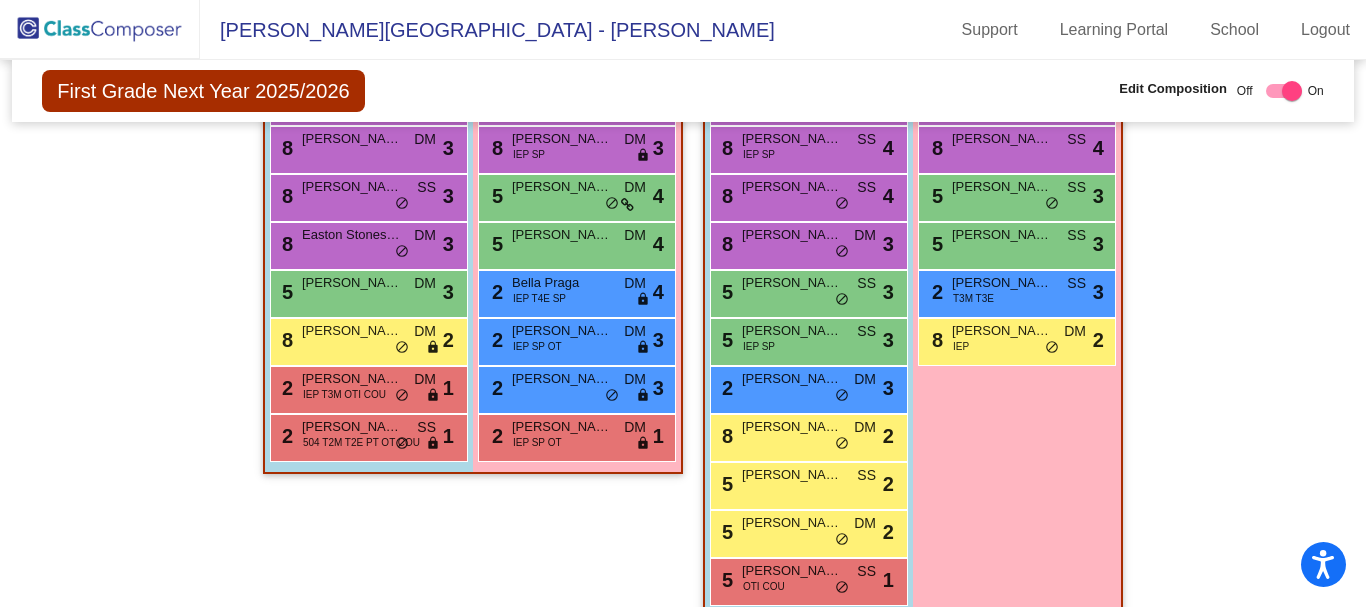 checkbox on "false" 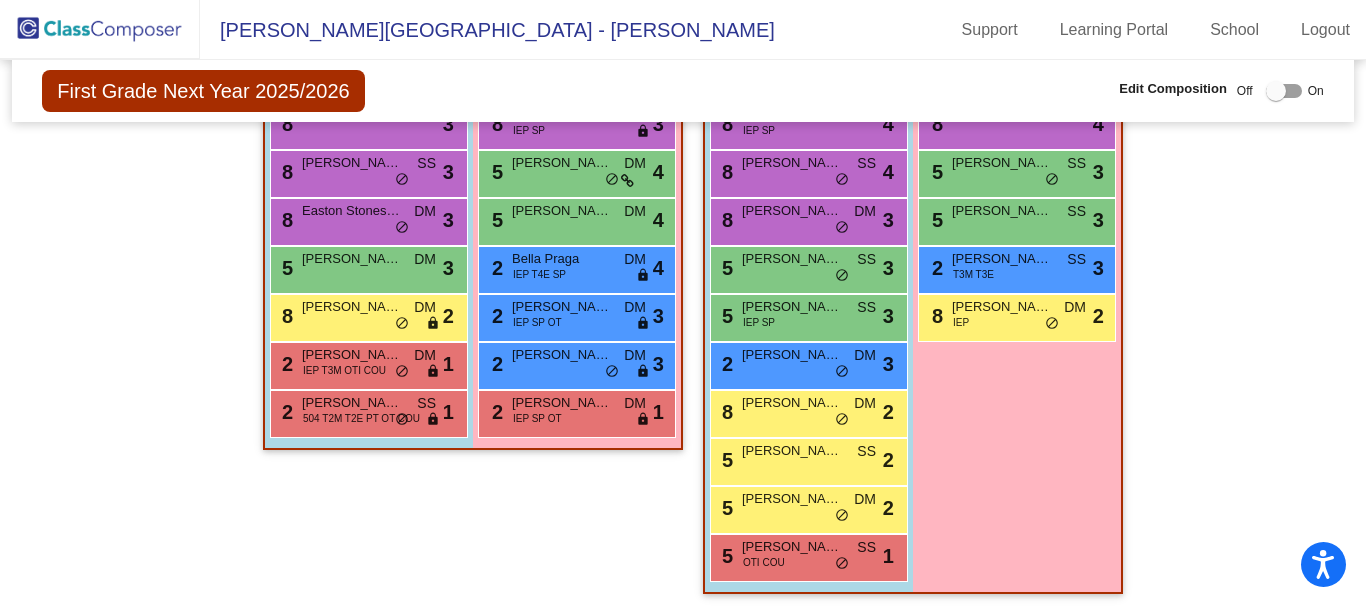 scroll, scrollTop: 618, scrollLeft: 0, axis: vertical 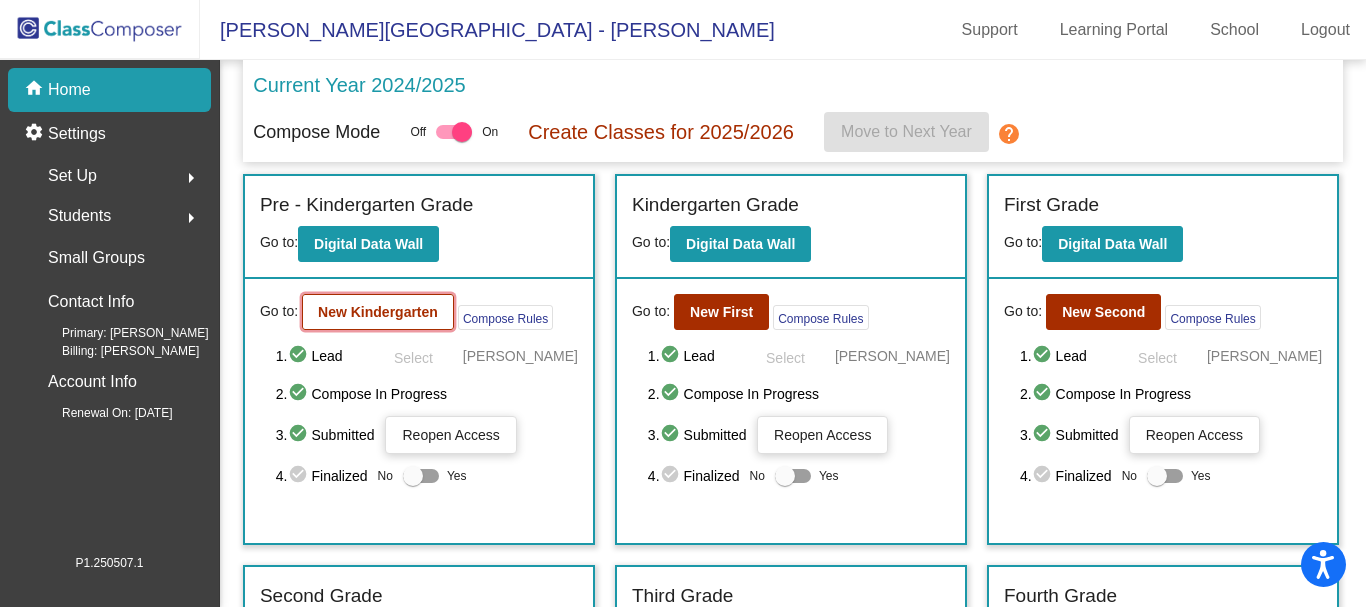 click on "New Kindergarten" 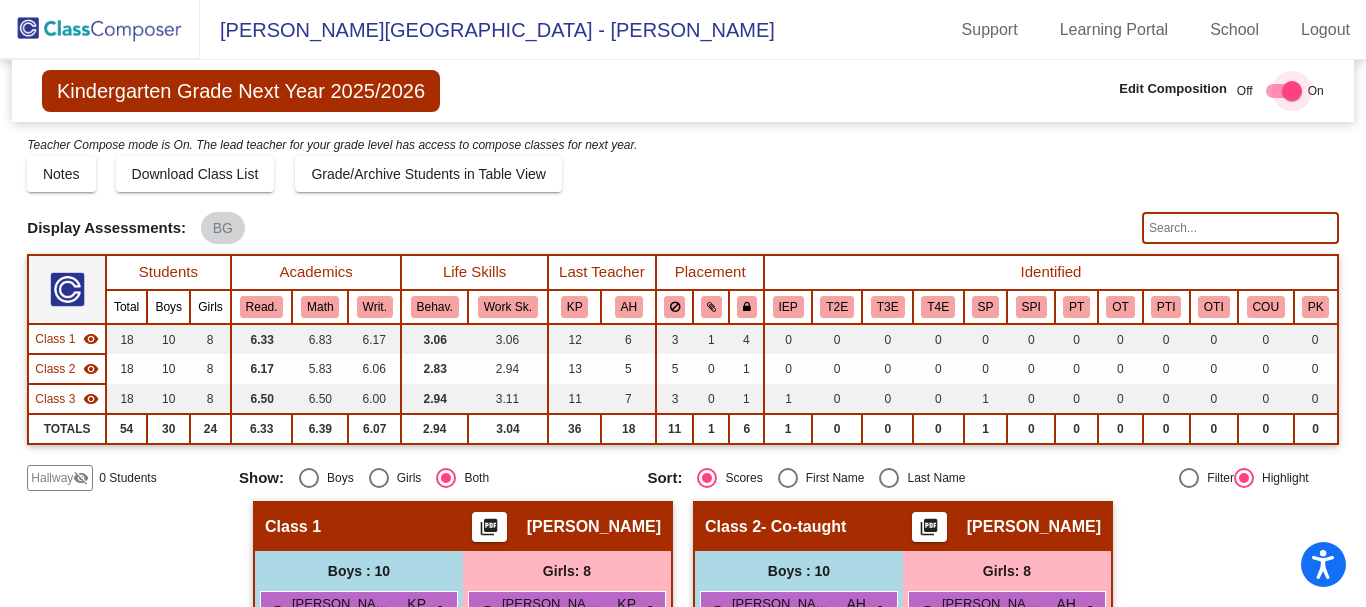 click at bounding box center [1292, 91] 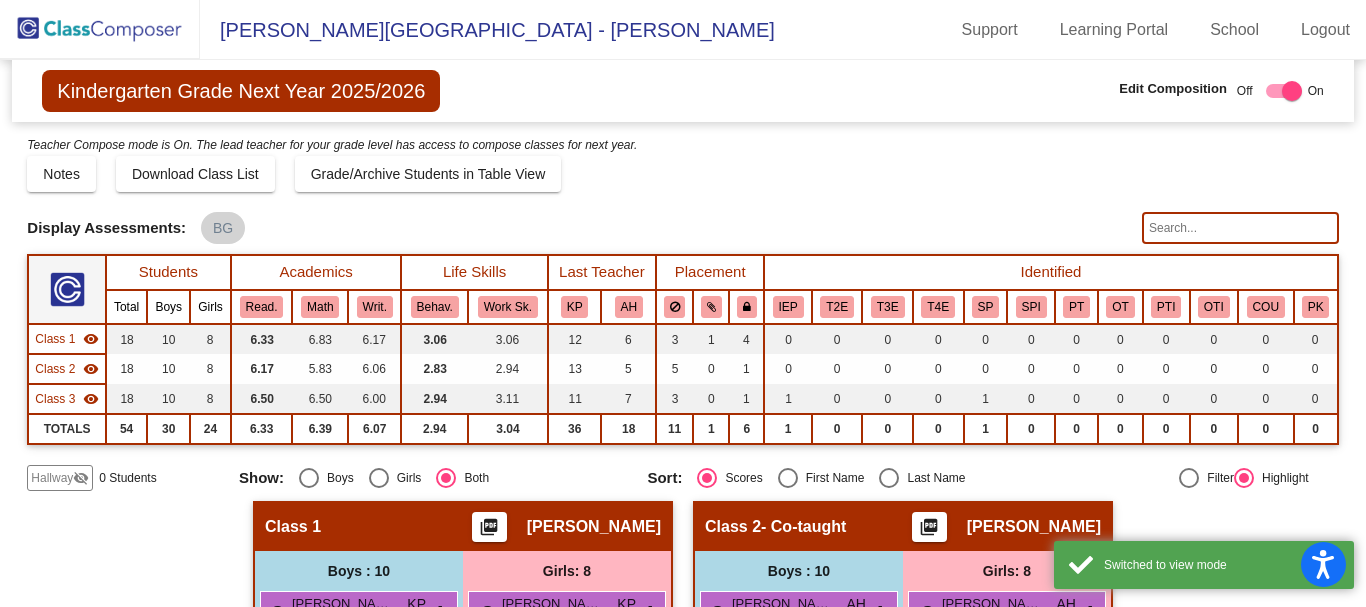 click at bounding box center (1284, 91) 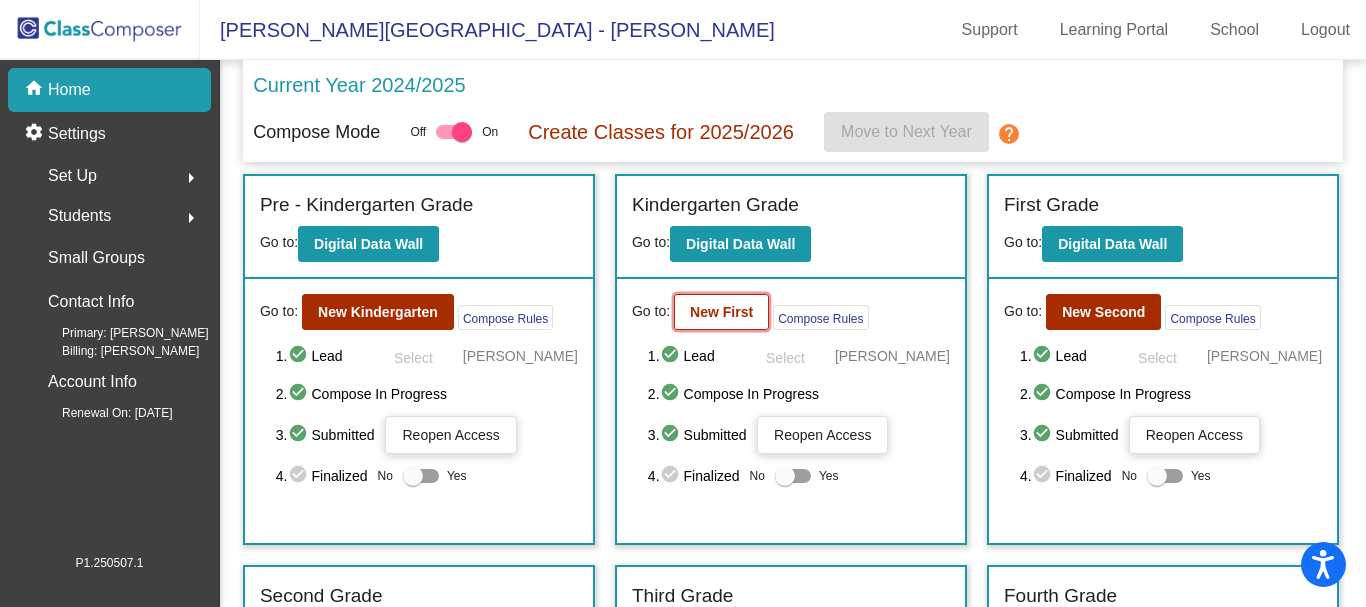 click on "New First" 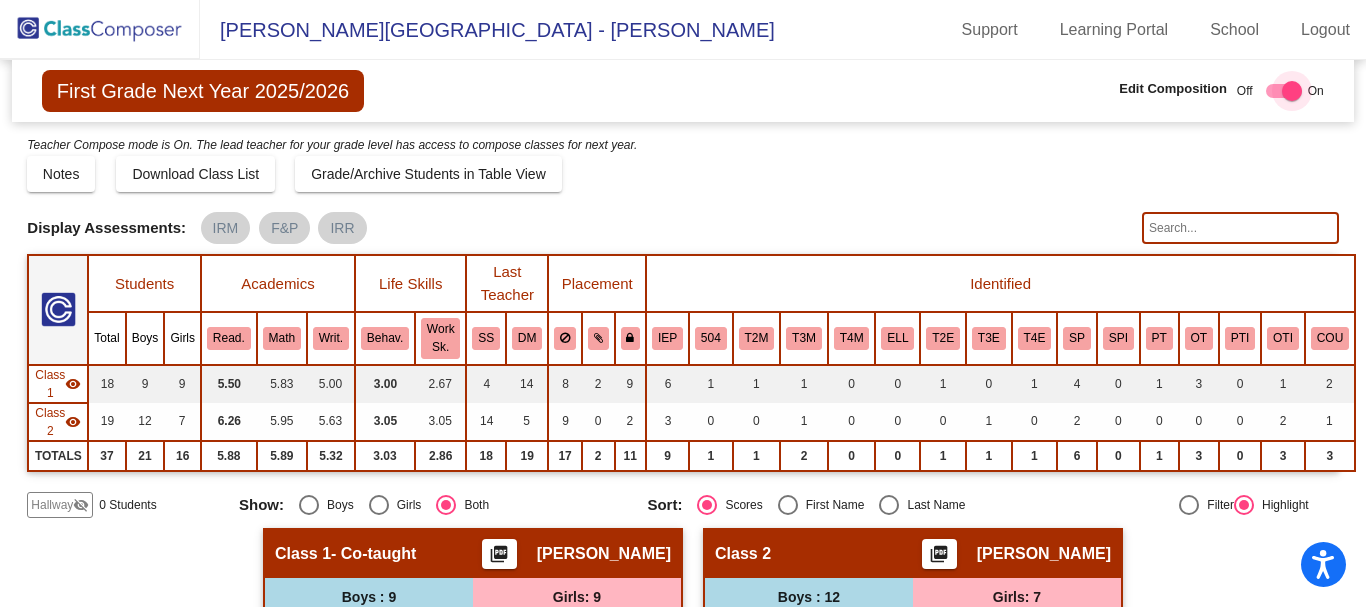 click at bounding box center (1284, 91) 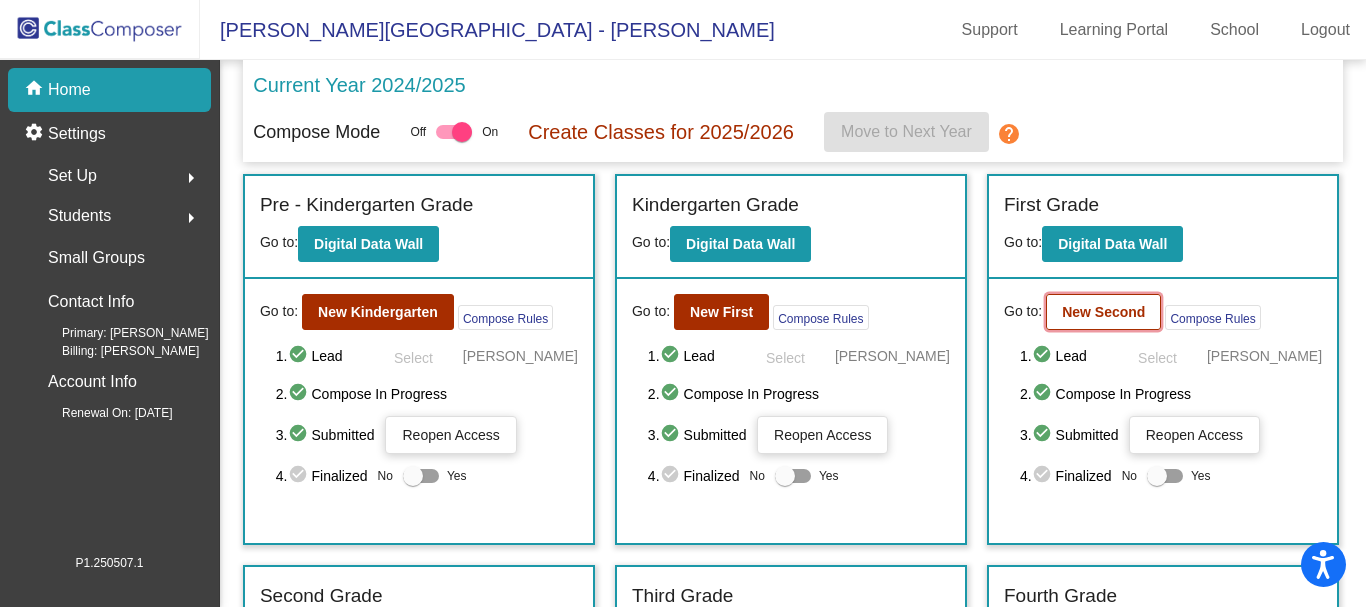 click on "New Second" 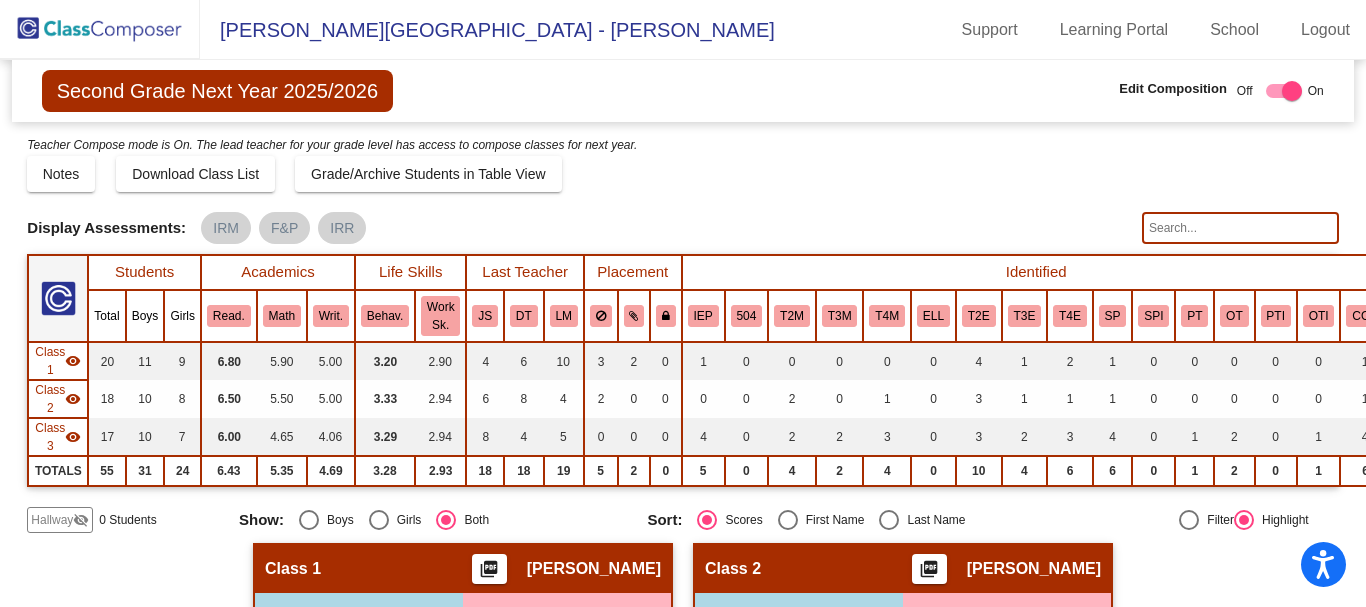 click at bounding box center [1292, 91] 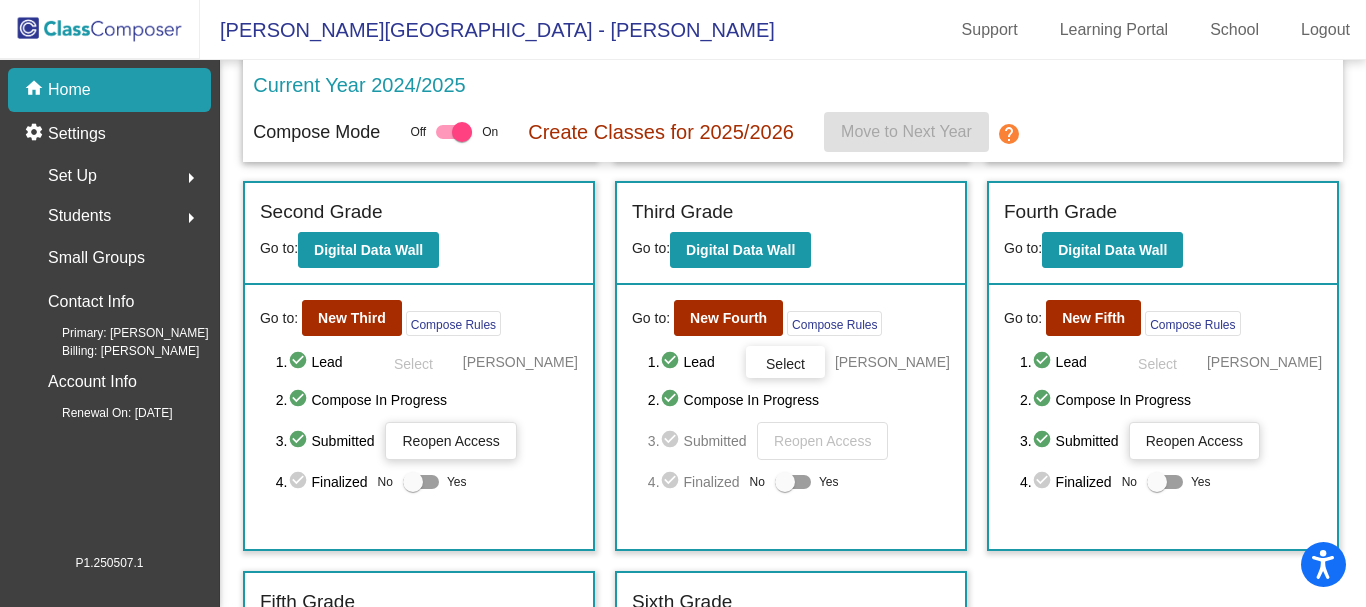 scroll, scrollTop: 385, scrollLeft: 0, axis: vertical 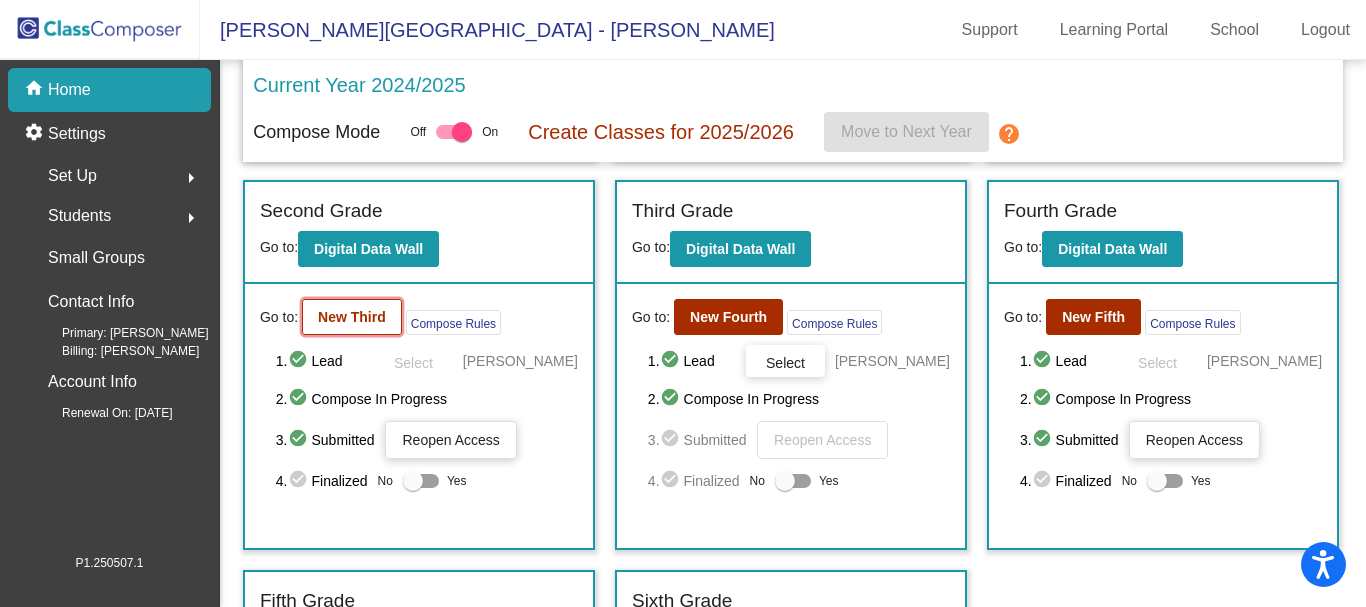 click on "New Third" 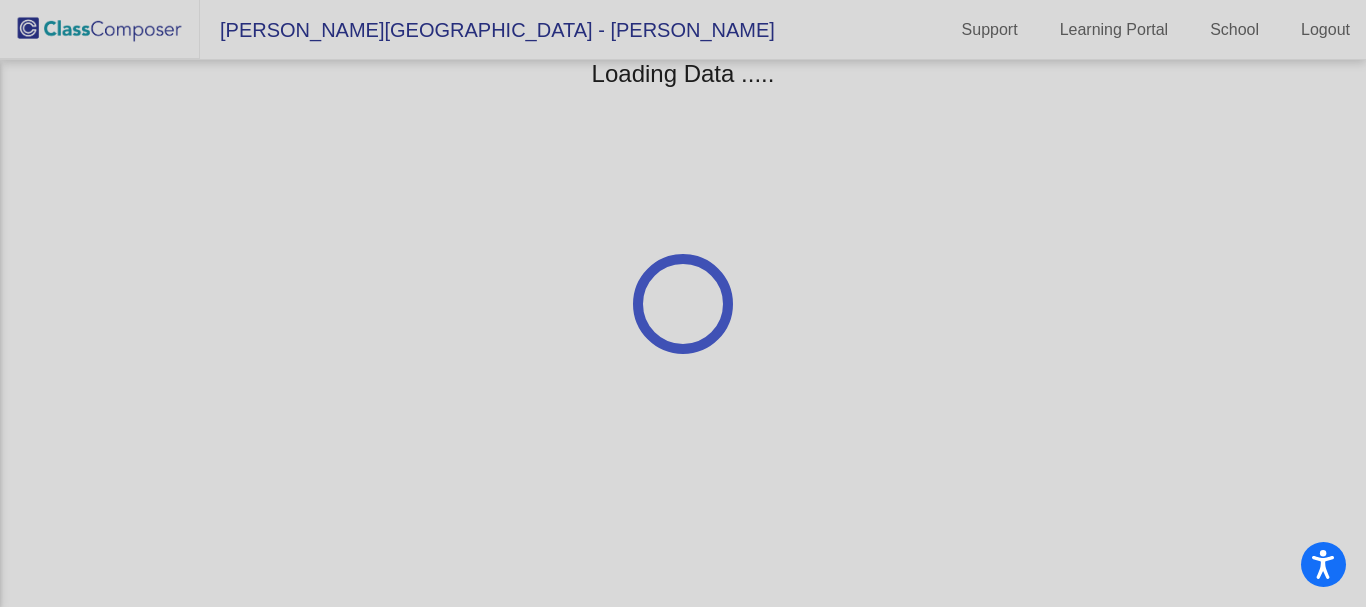 scroll, scrollTop: 0, scrollLeft: 0, axis: both 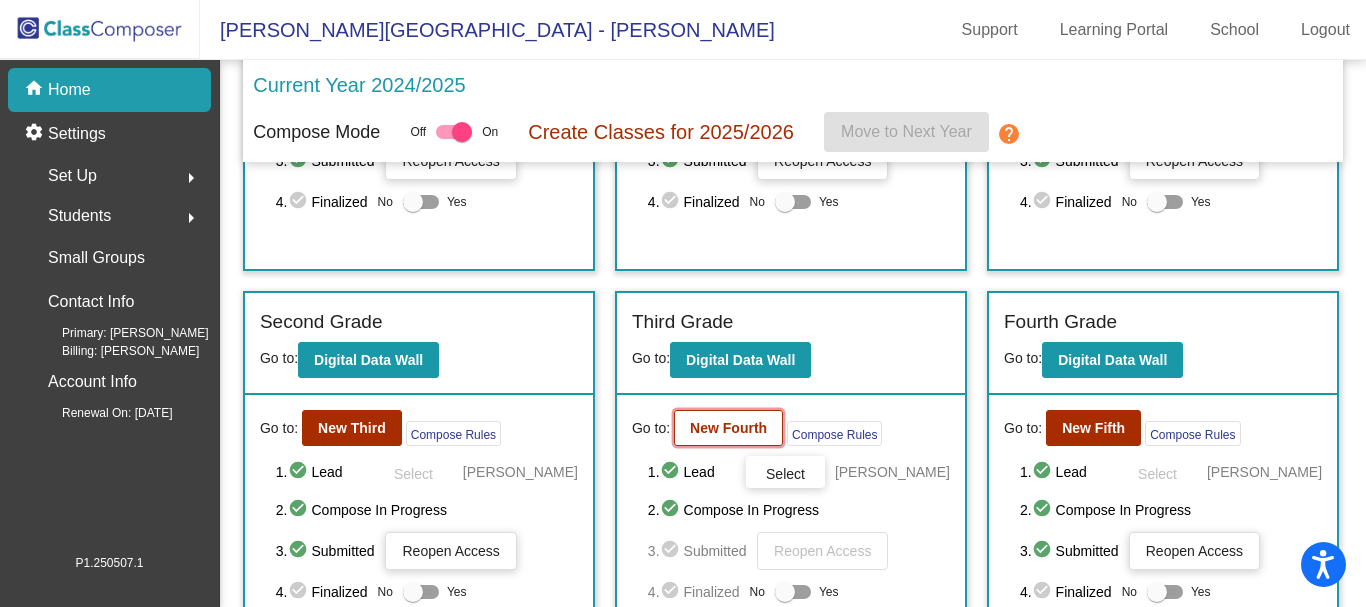 click on "New Fourth" 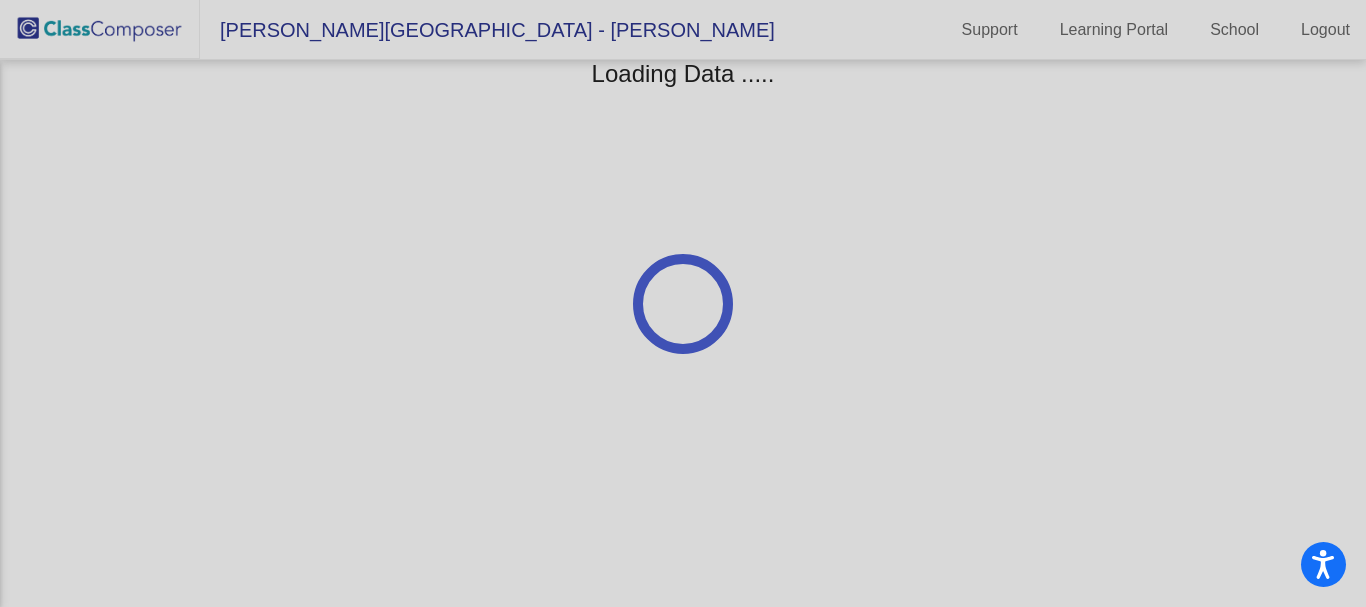 scroll, scrollTop: 0, scrollLeft: 0, axis: both 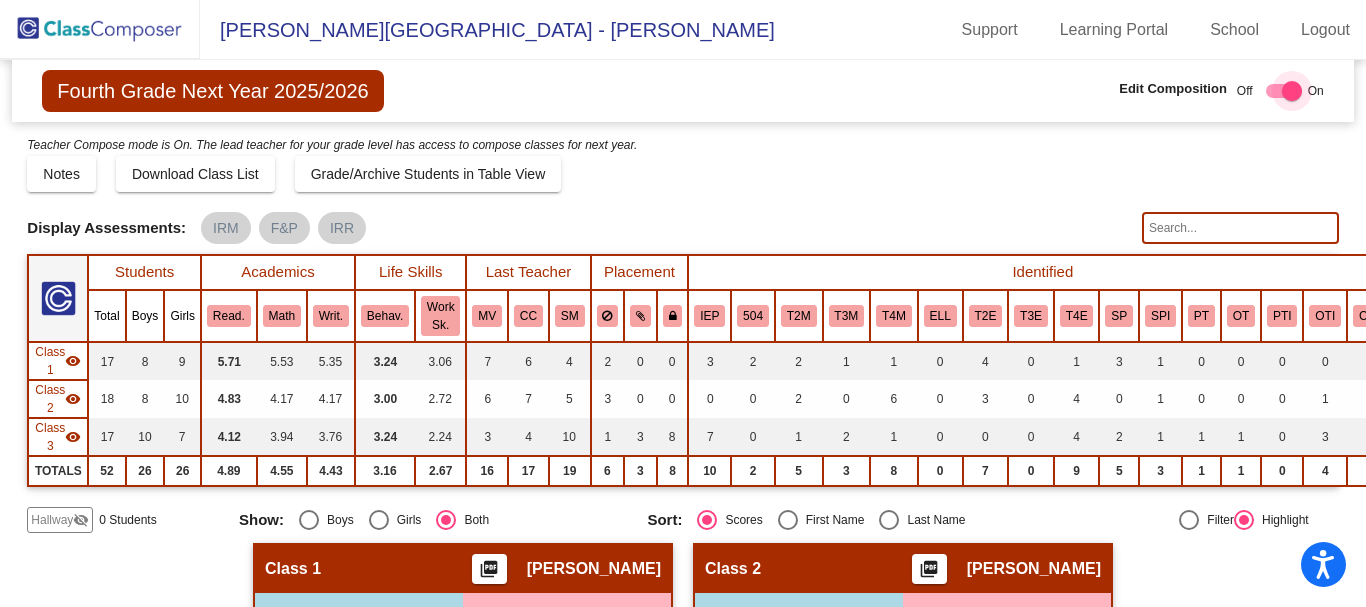 click at bounding box center (1284, 91) 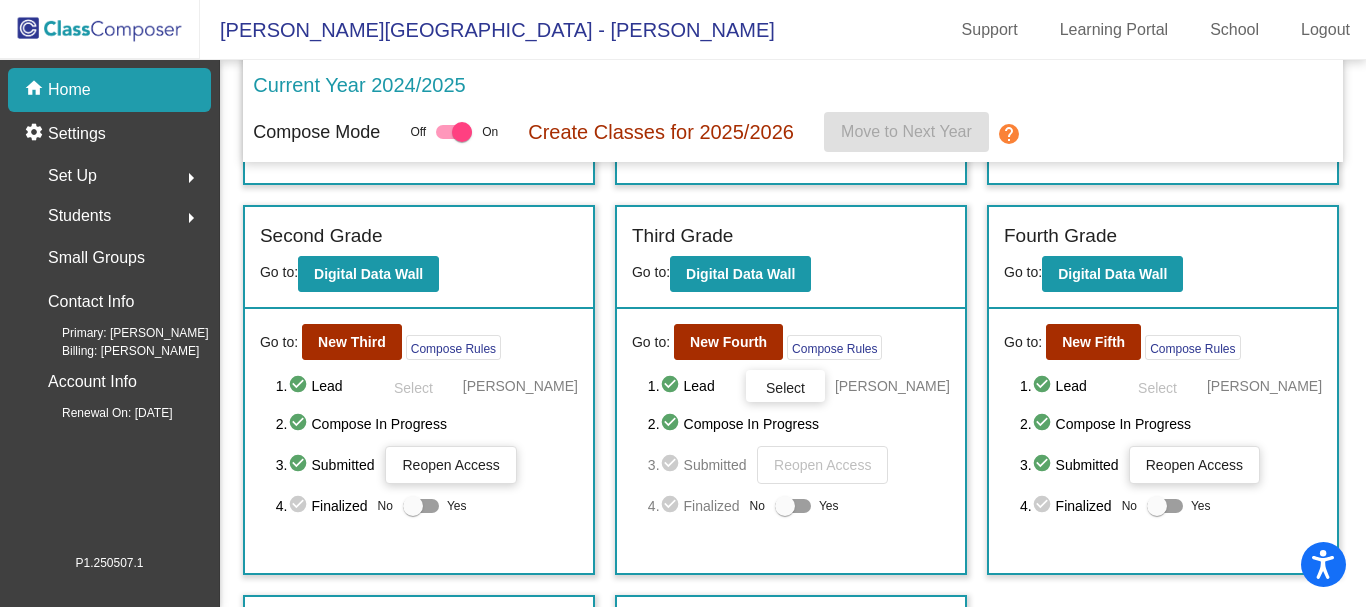 scroll, scrollTop: 361, scrollLeft: 0, axis: vertical 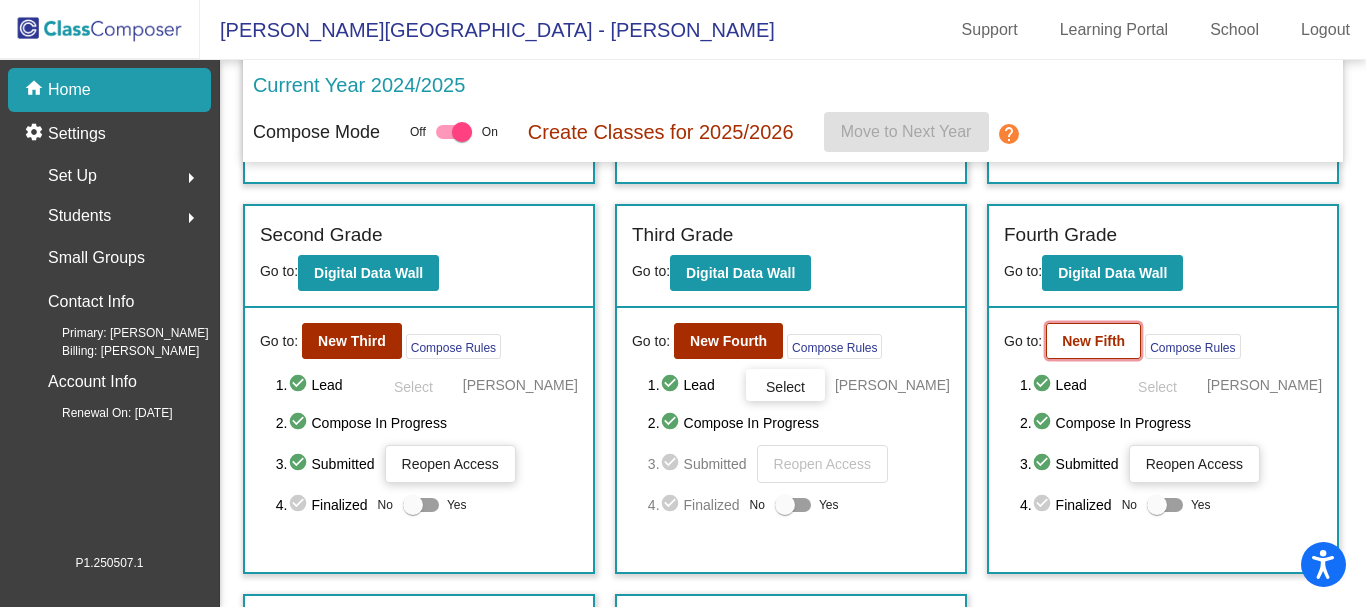 click on "New Fifth" 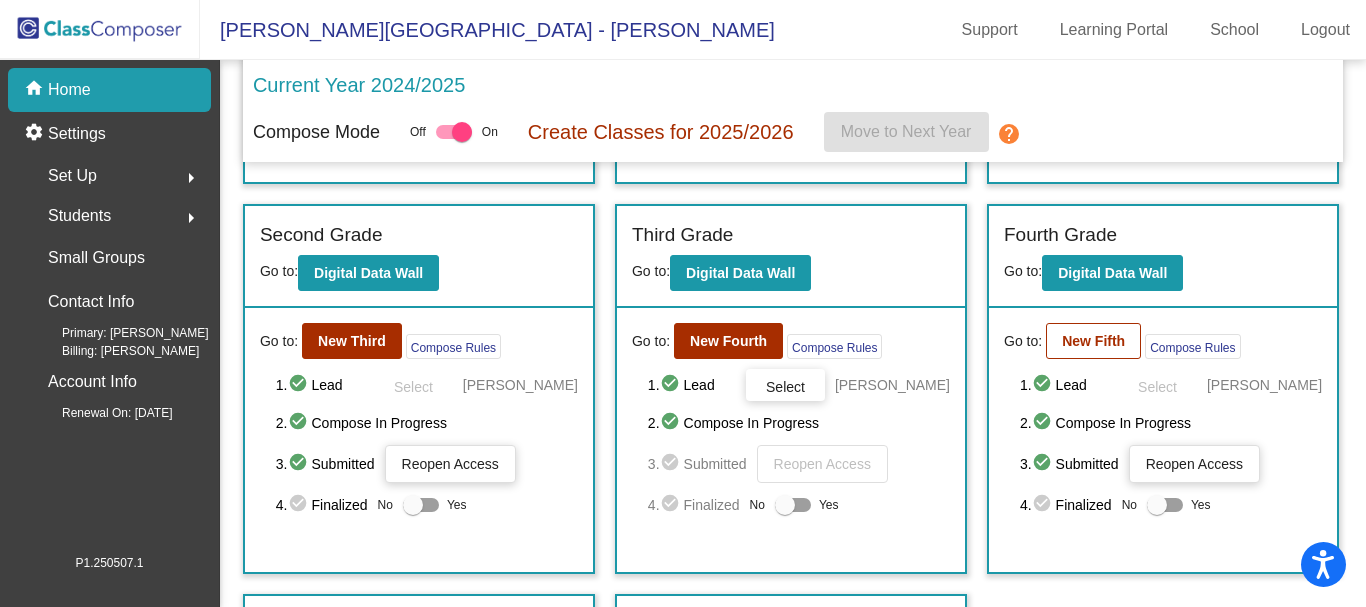 scroll, scrollTop: 0, scrollLeft: 0, axis: both 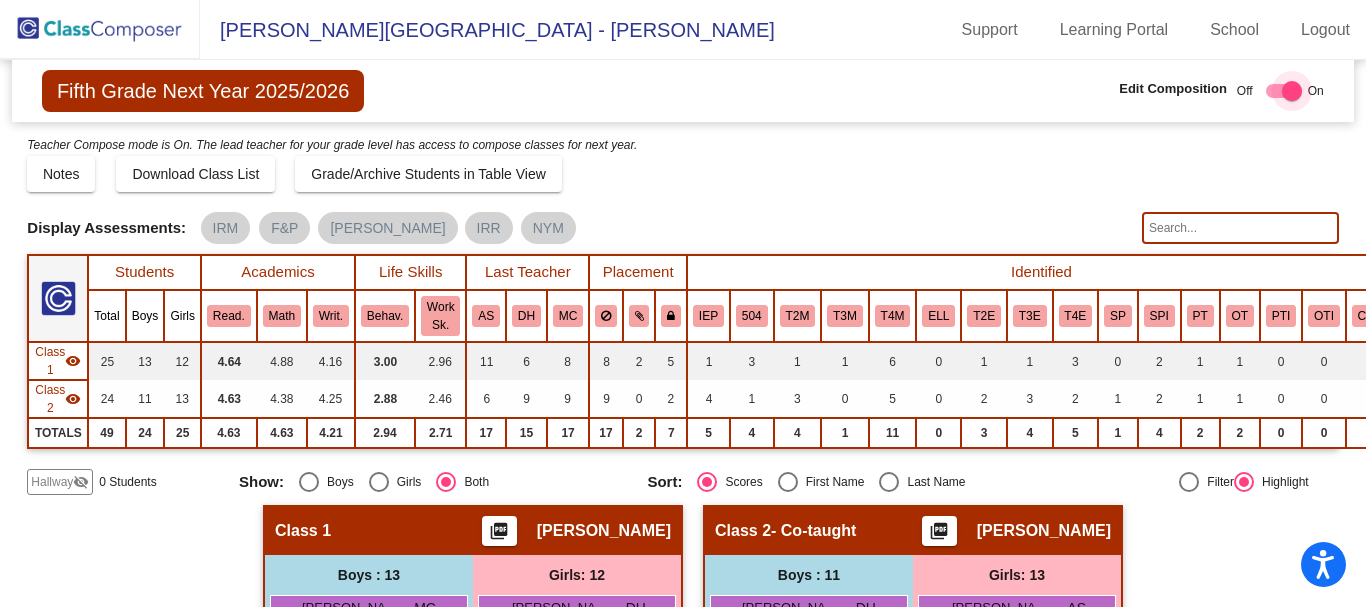 click at bounding box center [1284, 91] 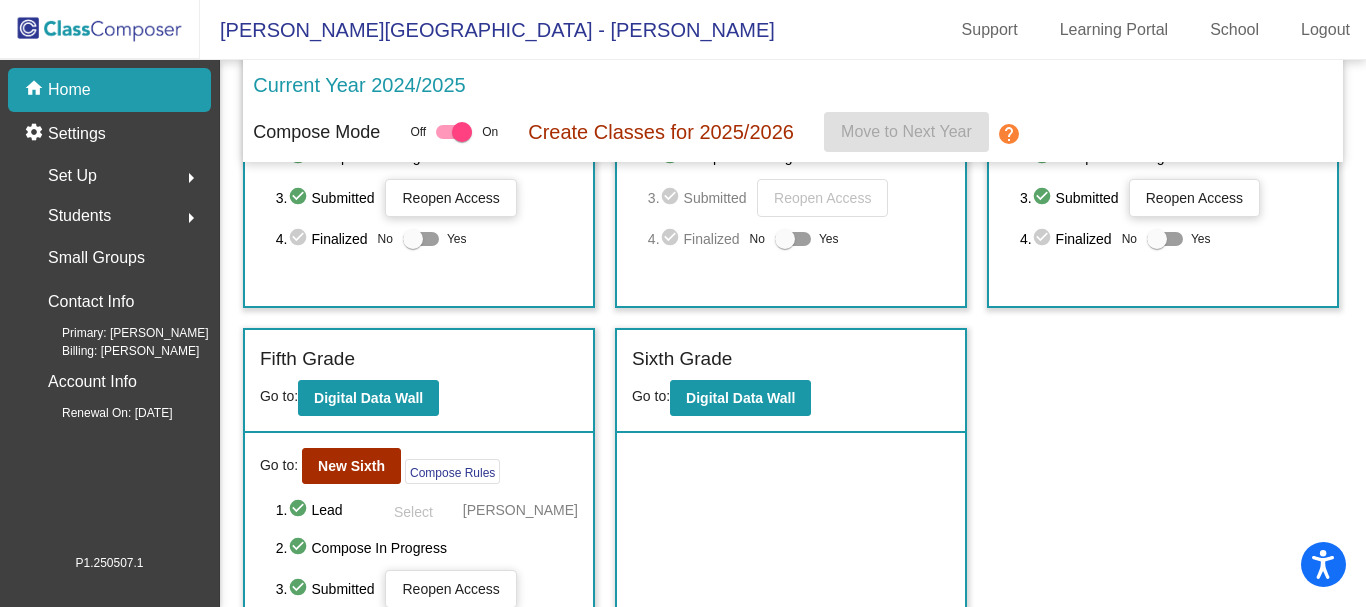 scroll, scrollTop: 628, scrollLeft: 0, axis: vertical 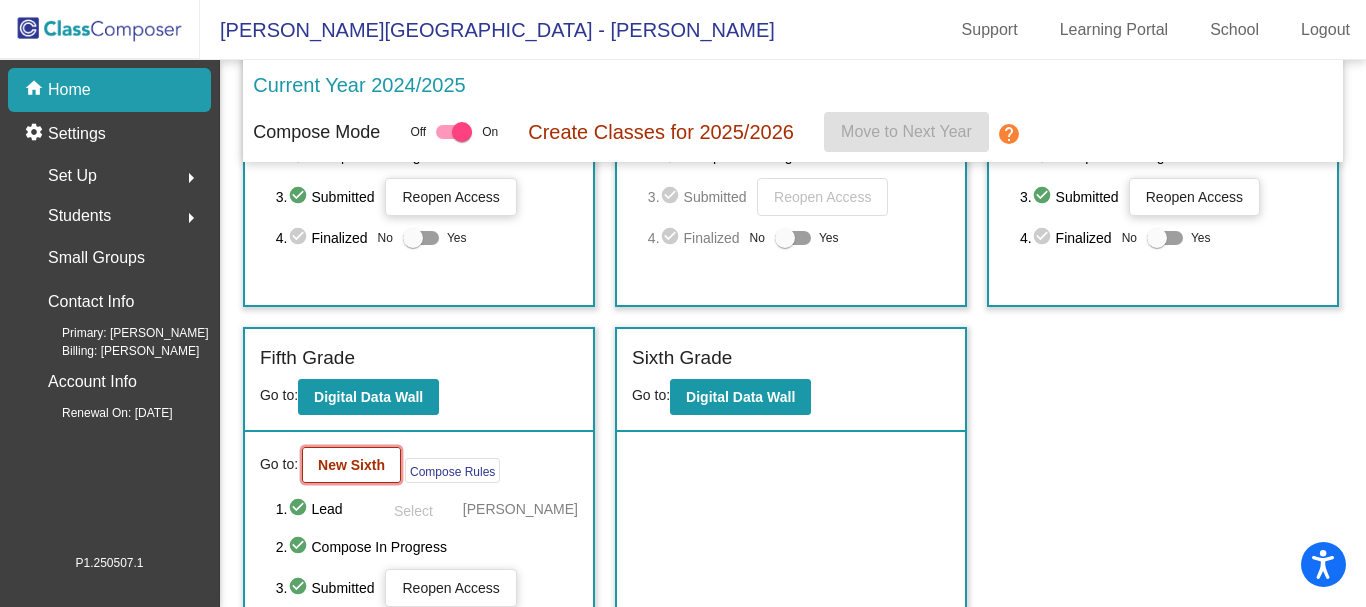 click on "New Sixth" 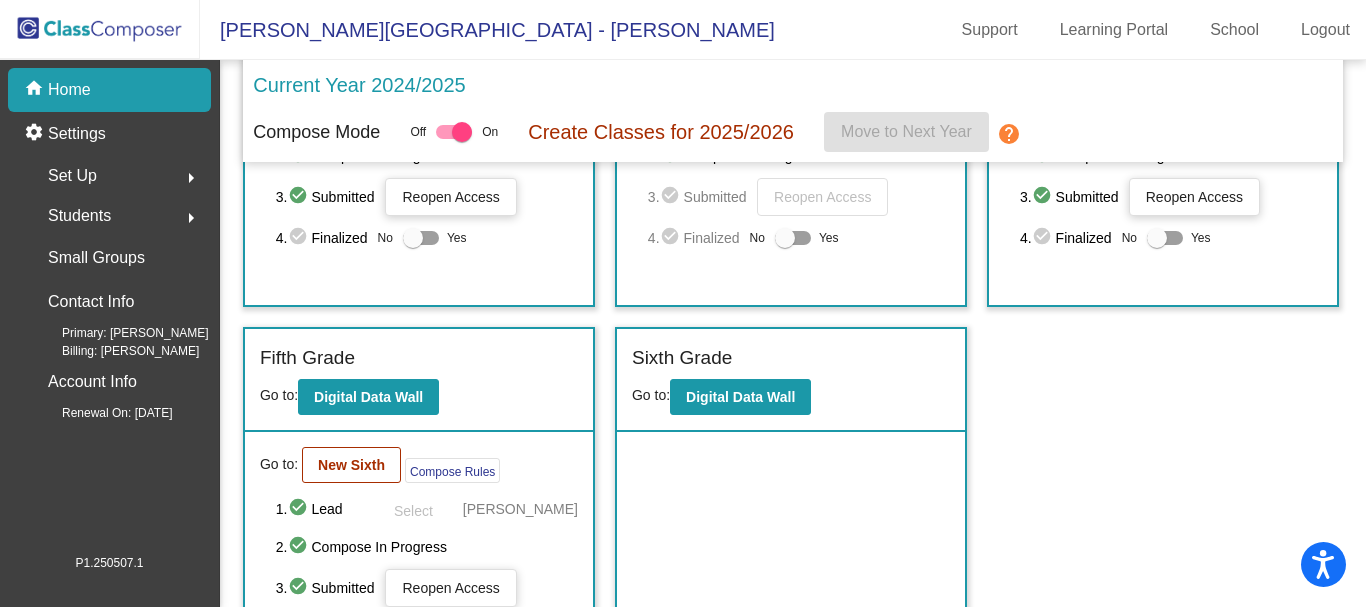 scroll, scrollTop: 0, scrollLeft: 0, axis: both 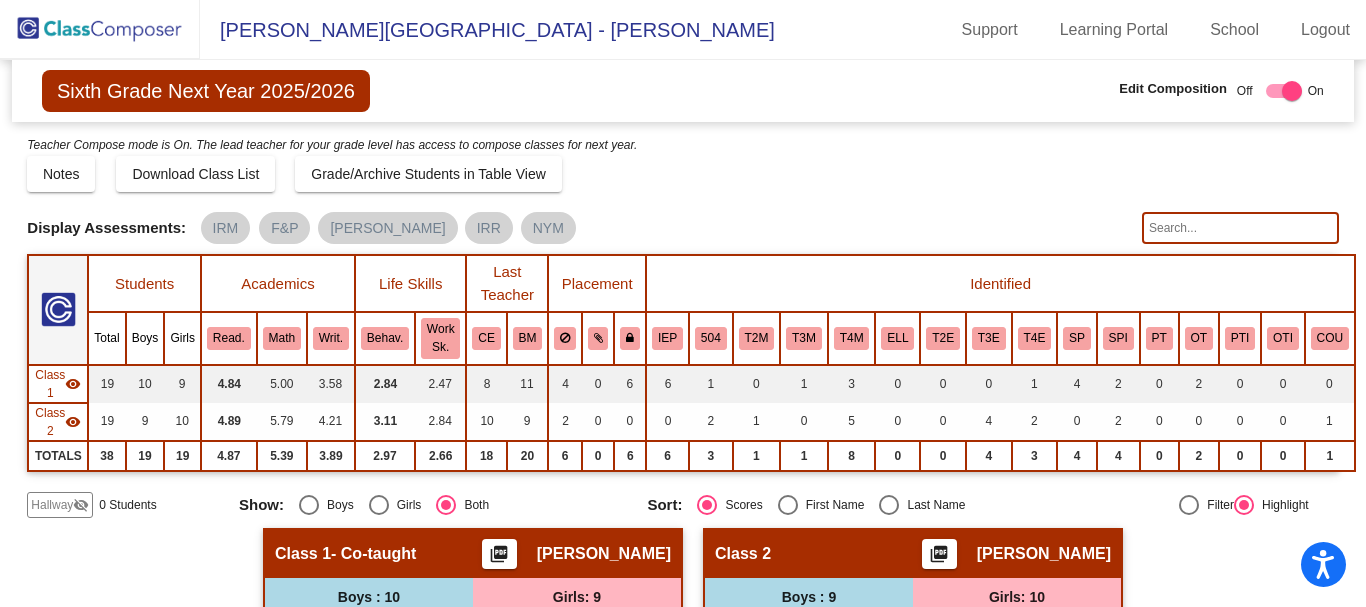 click at bounding box center (1284, 91) 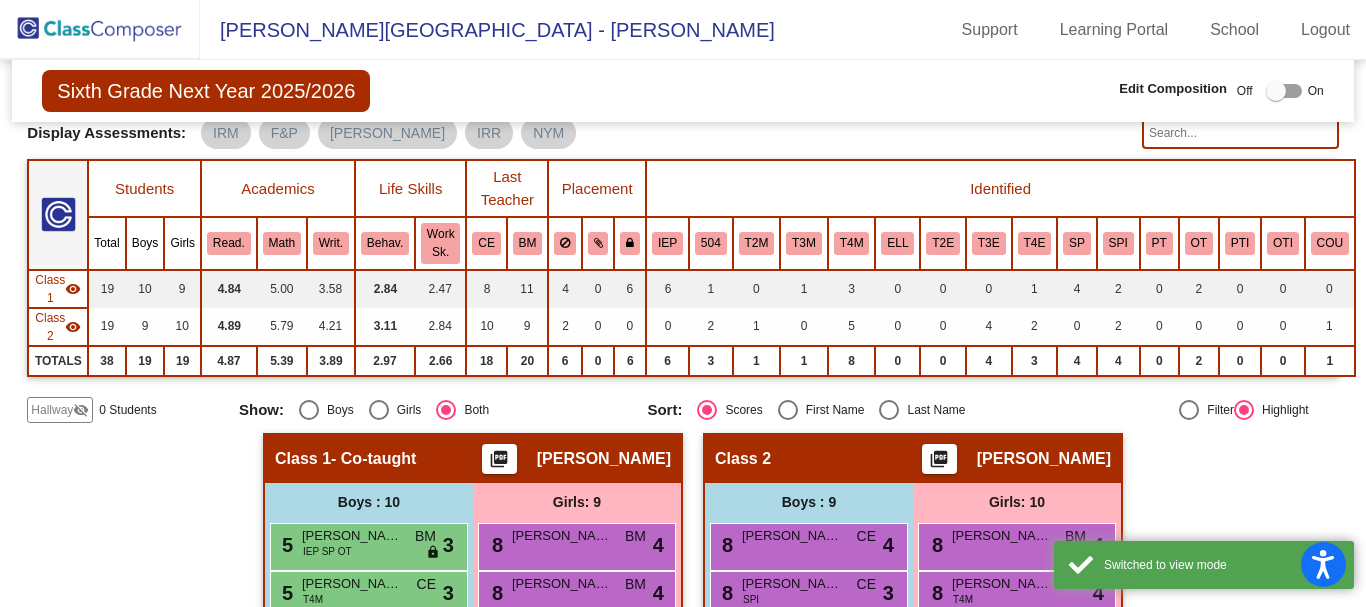 scroll, scrollTop: 0, scrollLeft: 0, axis: both 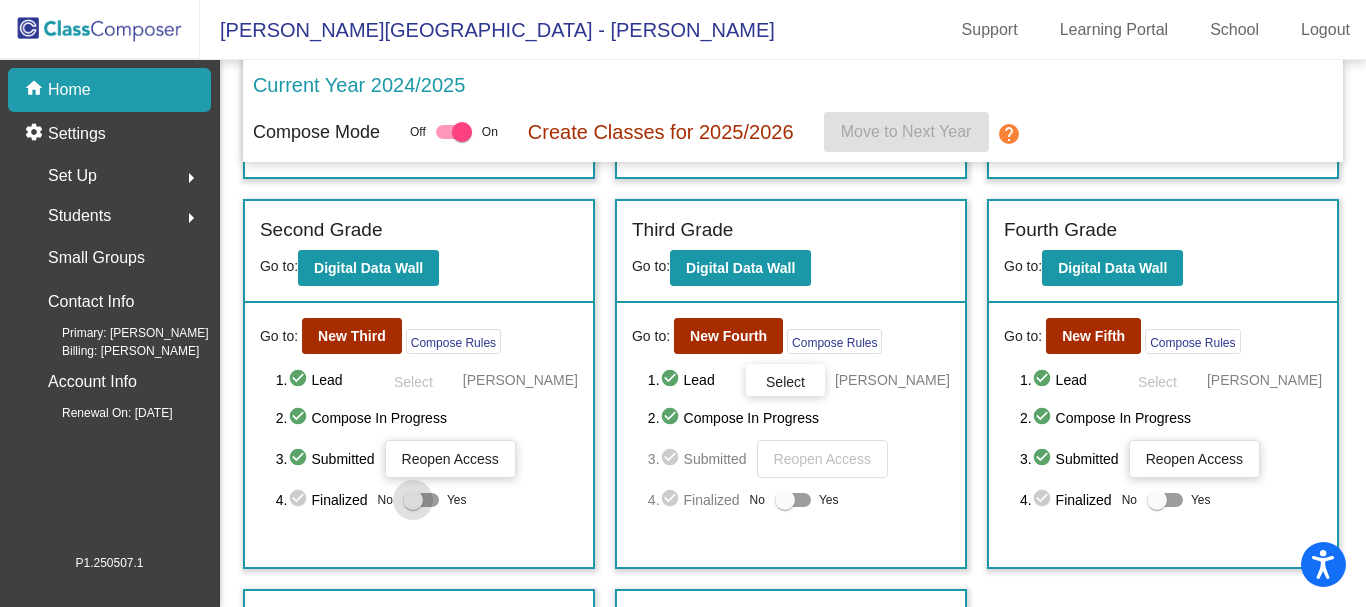 click at bounding box center (413, 500) 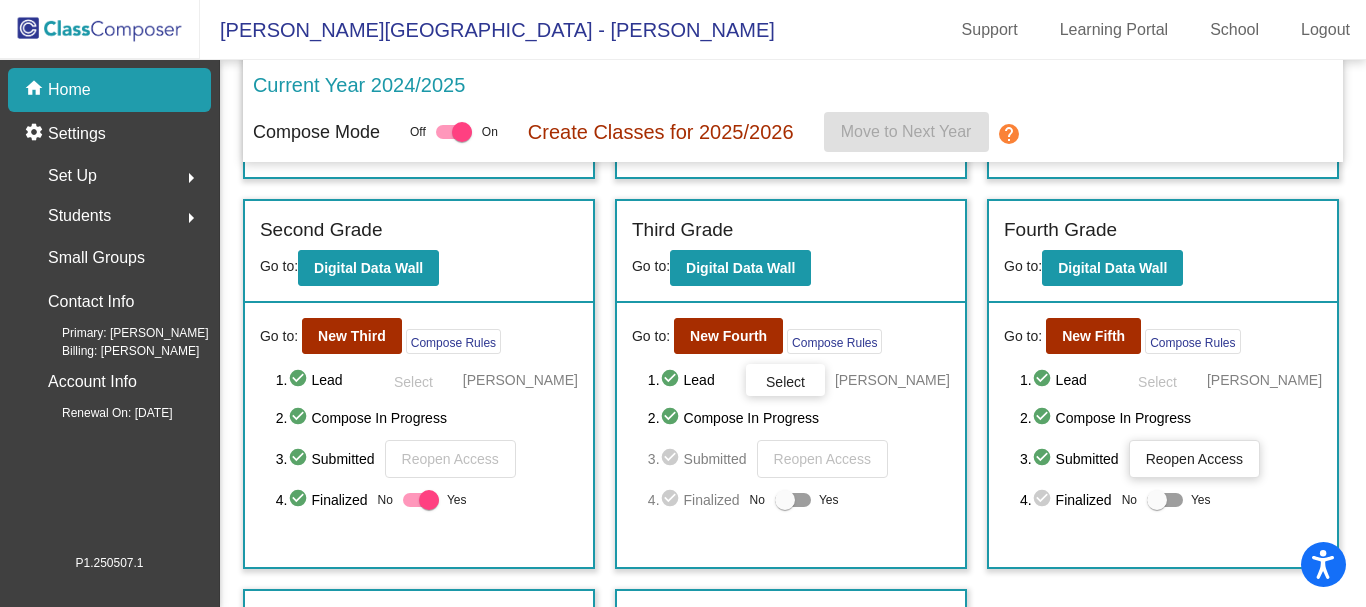 click at bounding box center (421, 500) 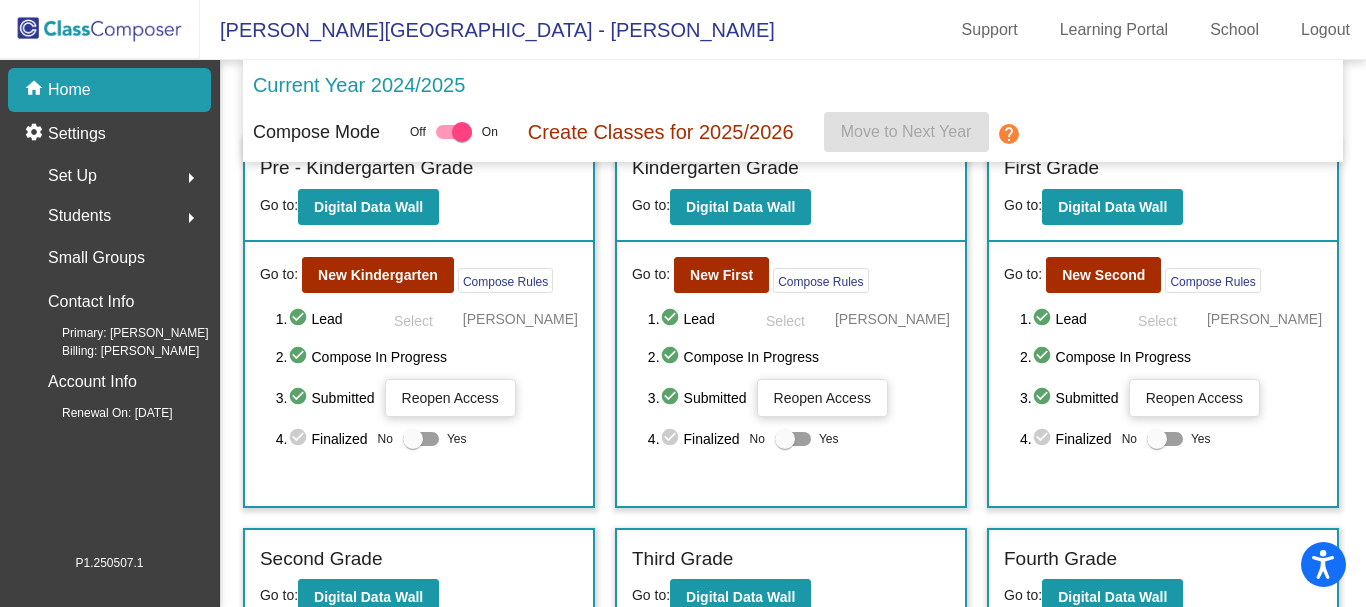 scroll, scrollTop: 0, scrollLeft: 0, axis: both 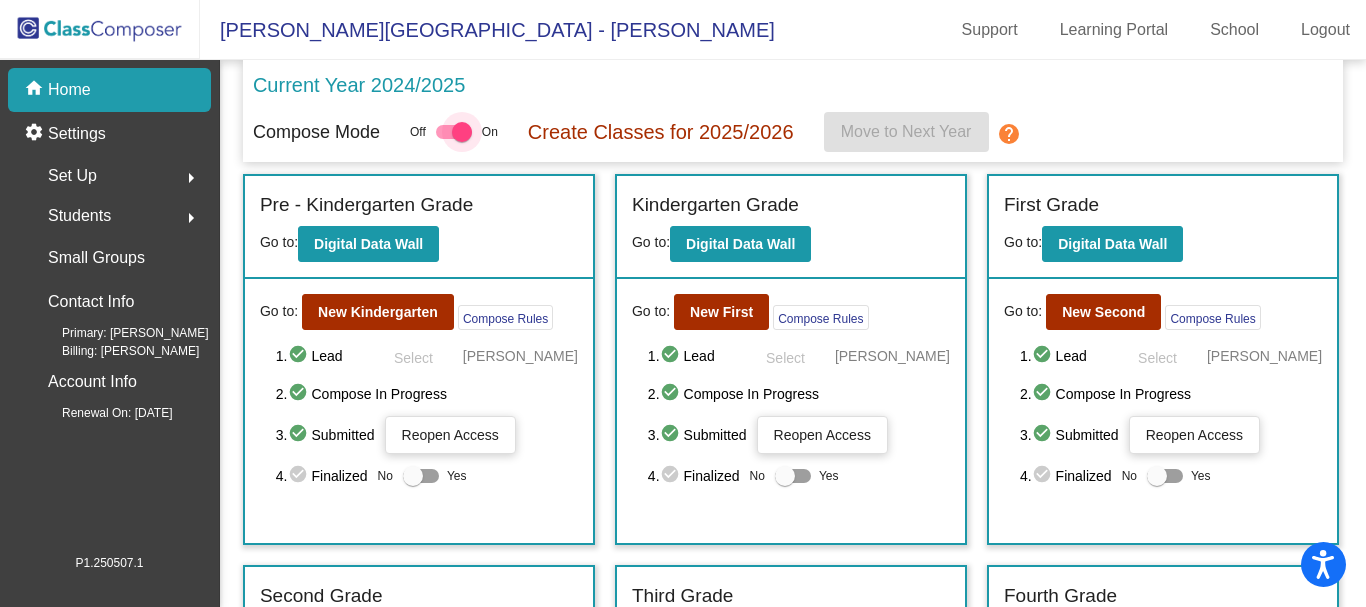 click at bounding box center [454, 132] 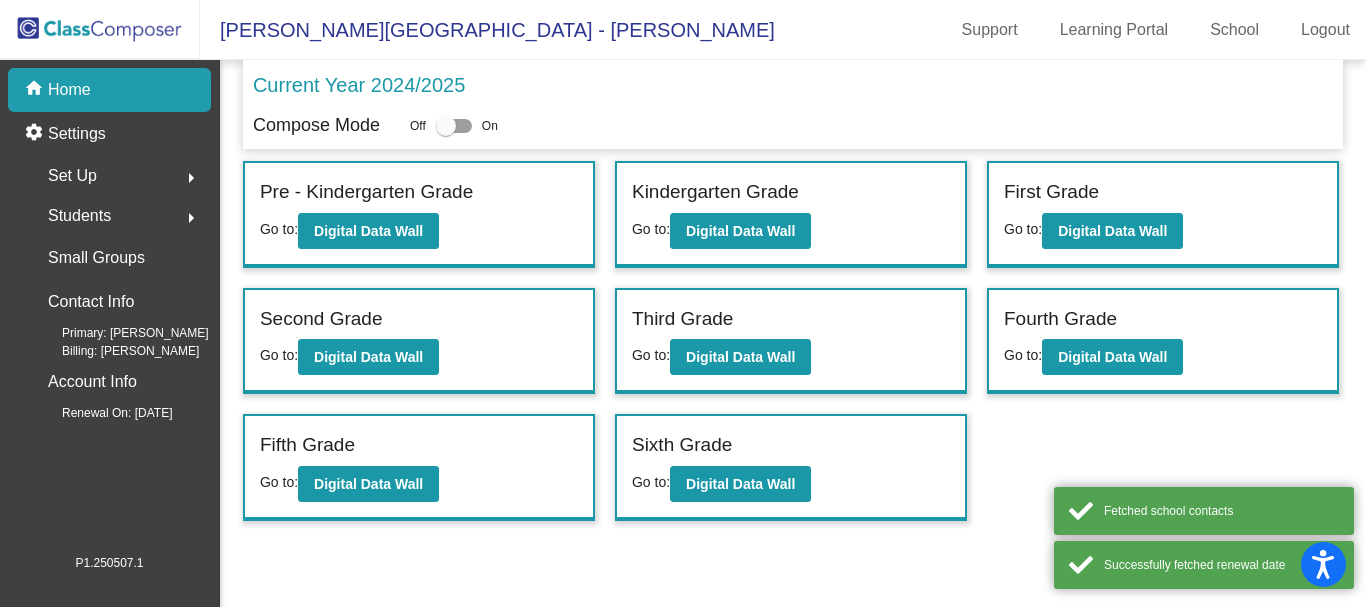 click at bounding box center [446, 126] 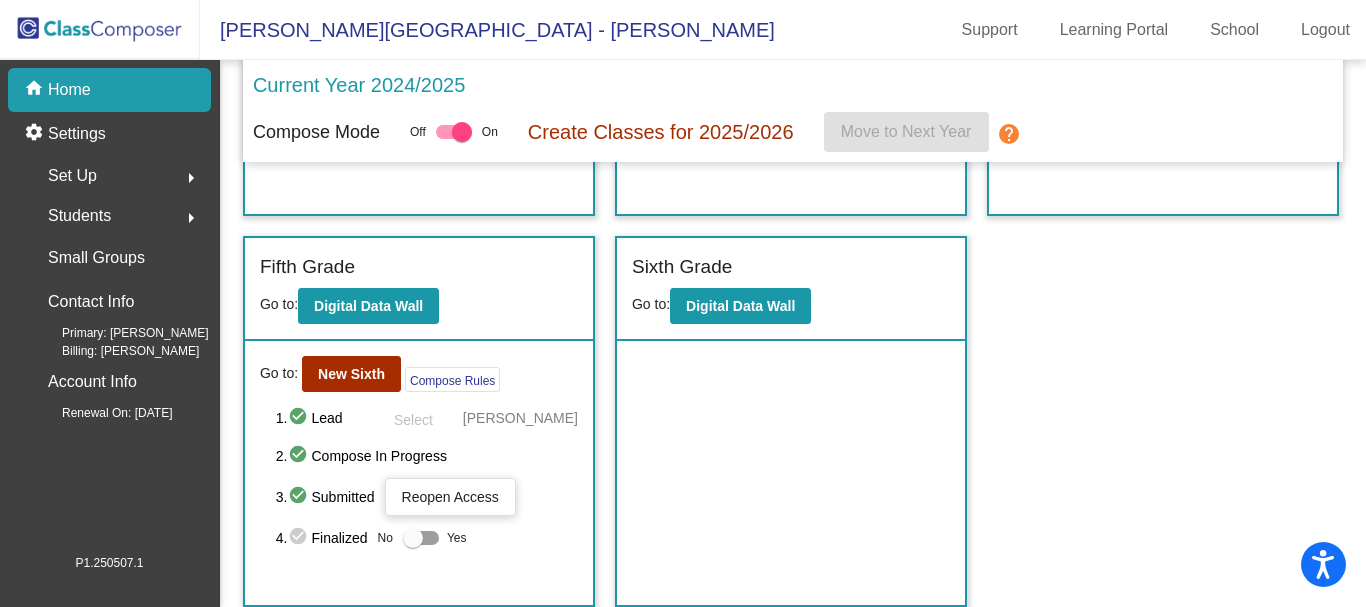 scroll, scrollTop: 724, scrollLeft: 0, axis: vertical 